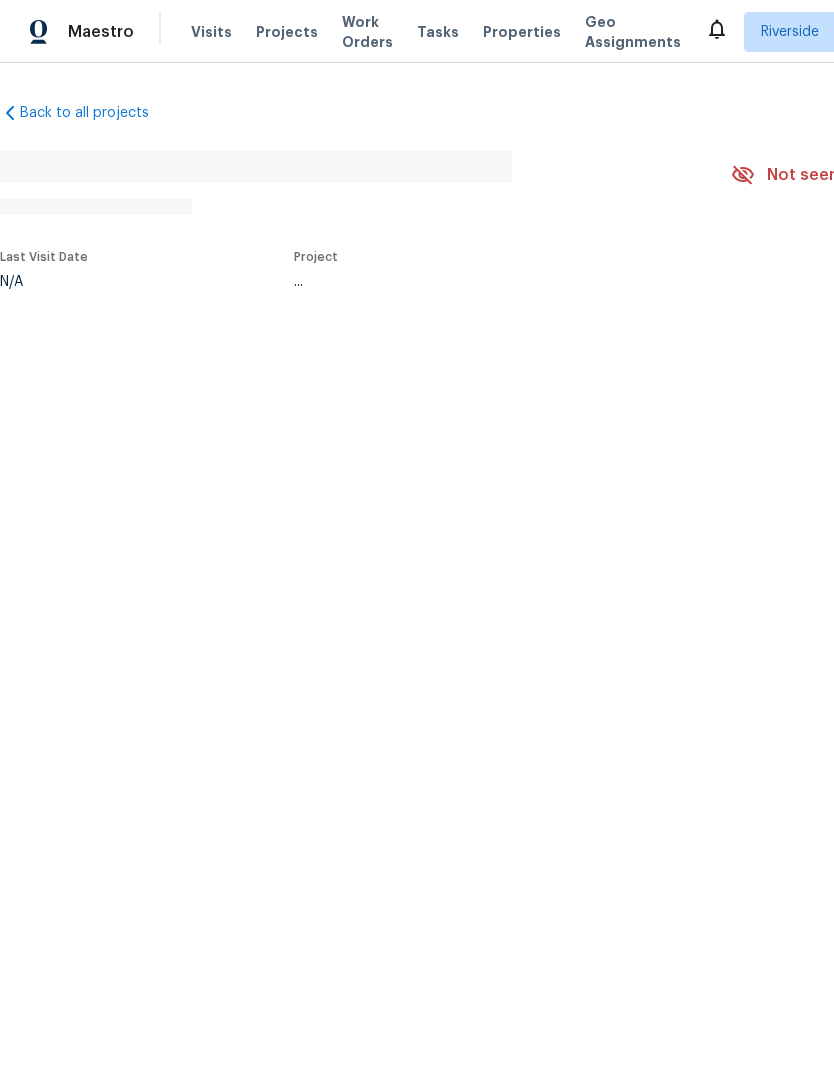 scroll, scrollTop: 0, scrollLeft: 0, axis: both 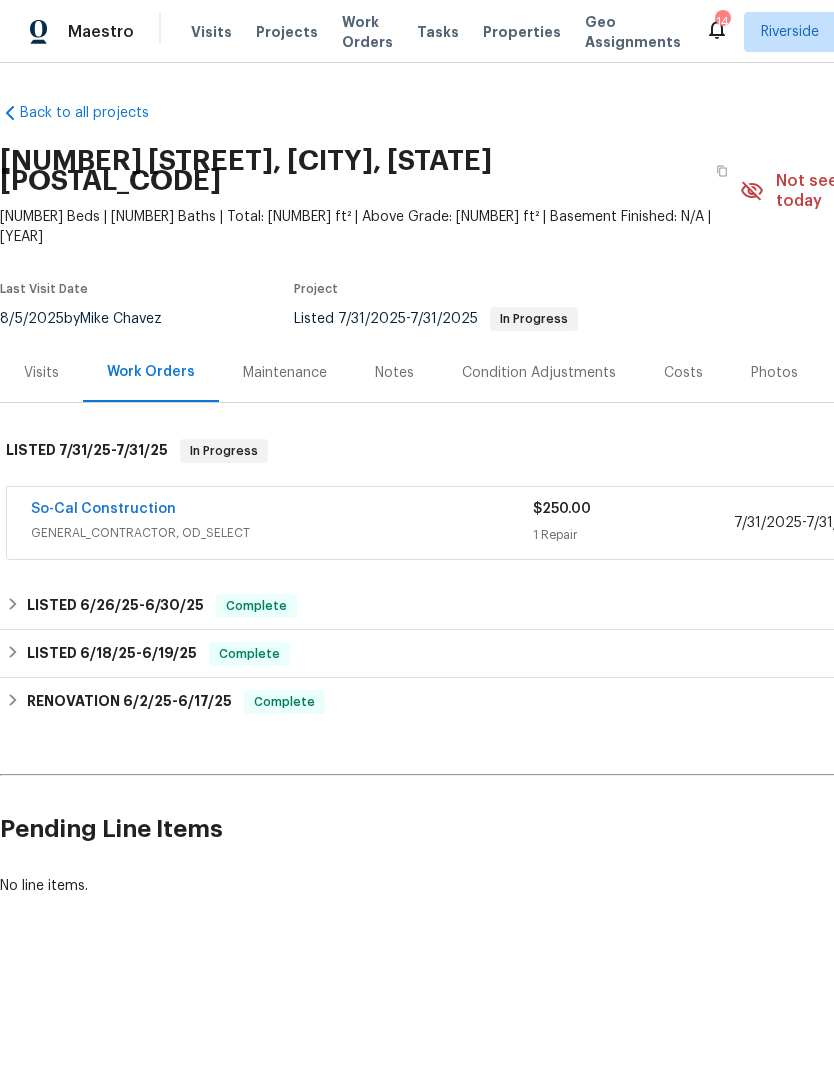 click on "So-Cal Construction" at bounding box center (103, 509) 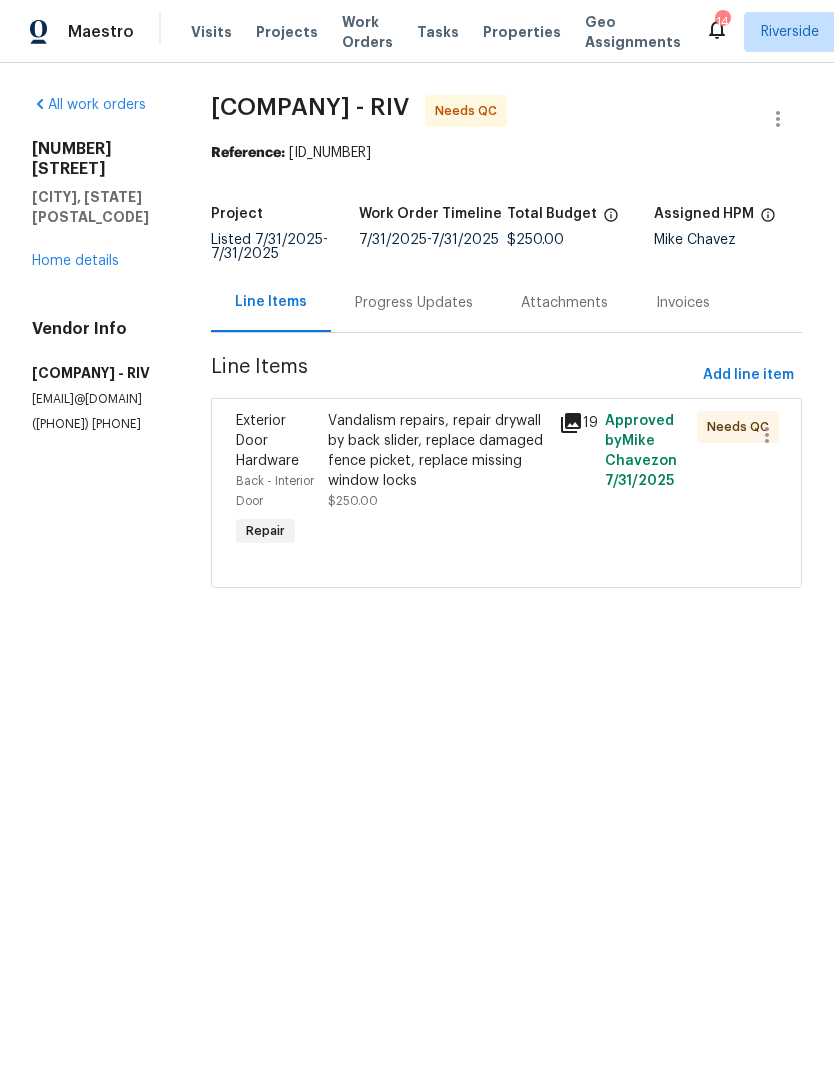 click on "Vandalism repairs, repair drywall by back slider, replace damaged fence picket, replace missing window locks" at bounding box center (437, 451) 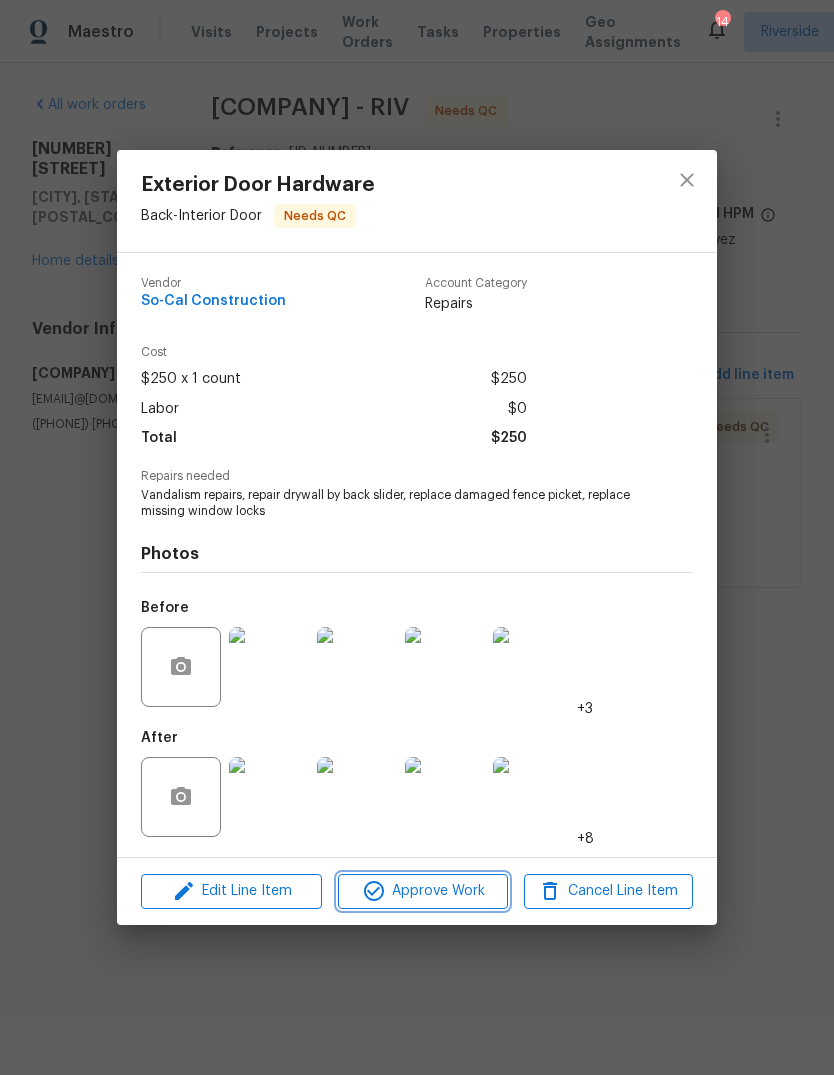 click on "Approve Work" at bounding box center (422, 891) 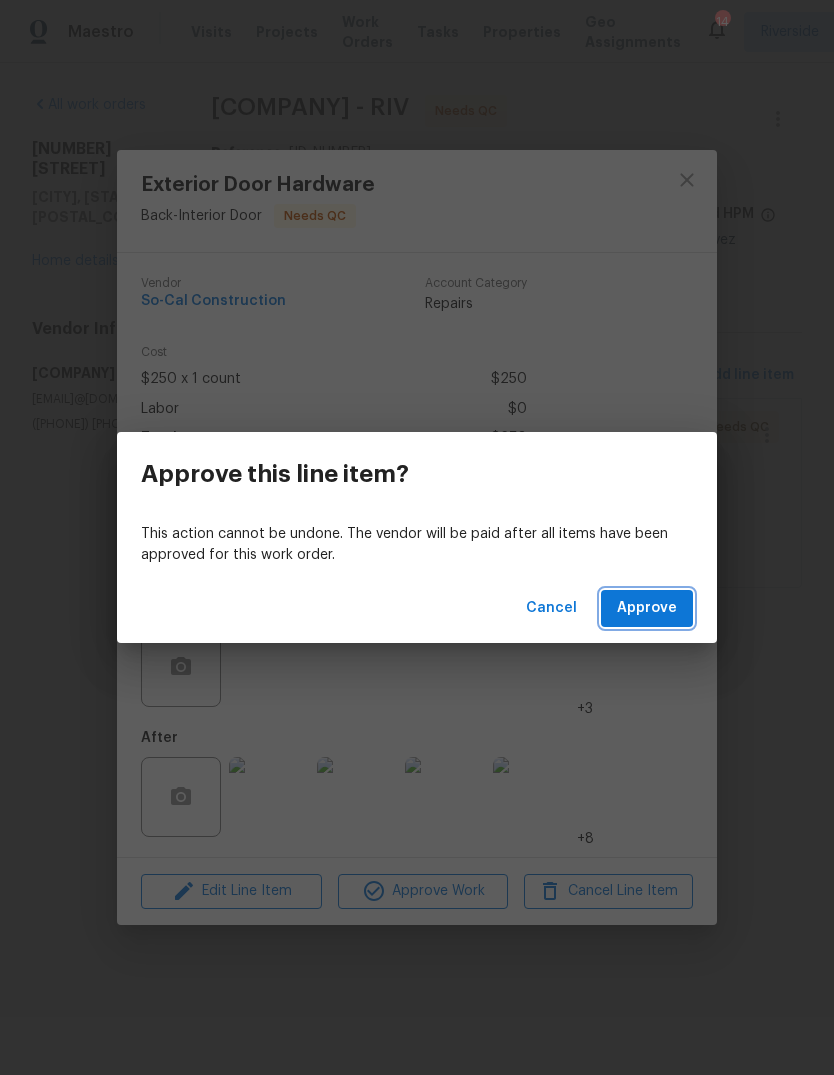 click on "Approve" at bounding box center [647, 608] 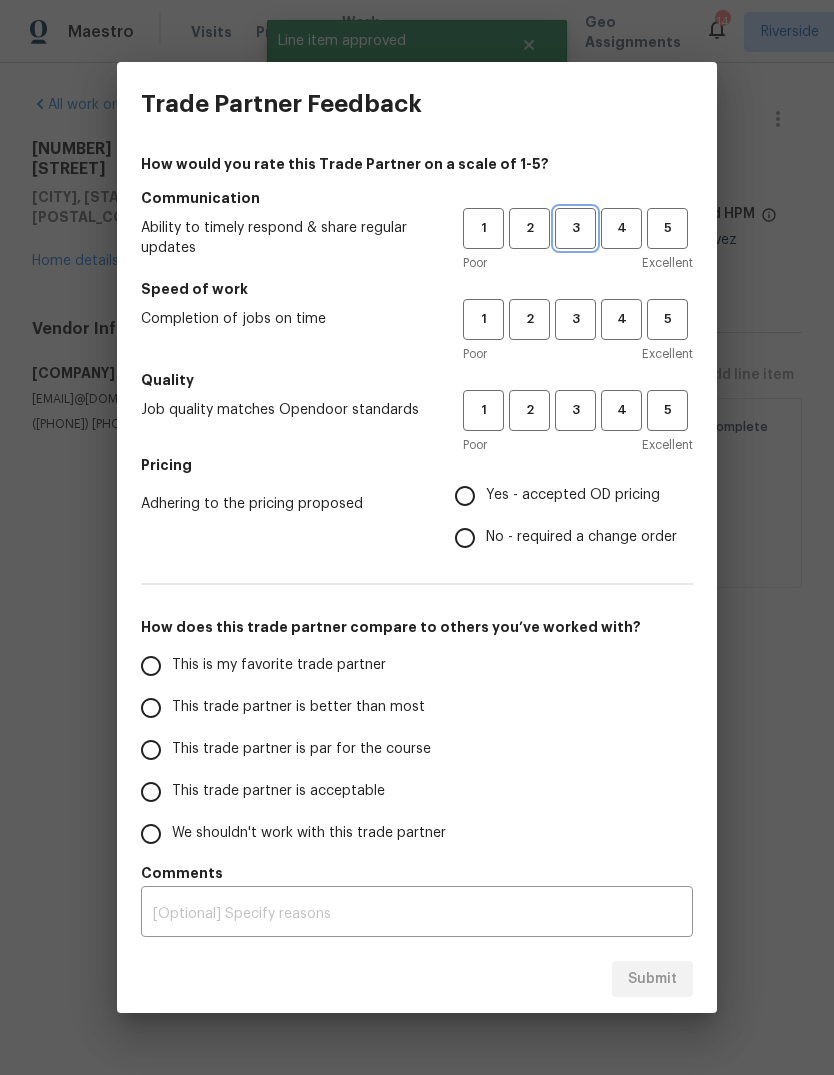 click on "3" at bounding box center (575, 228) 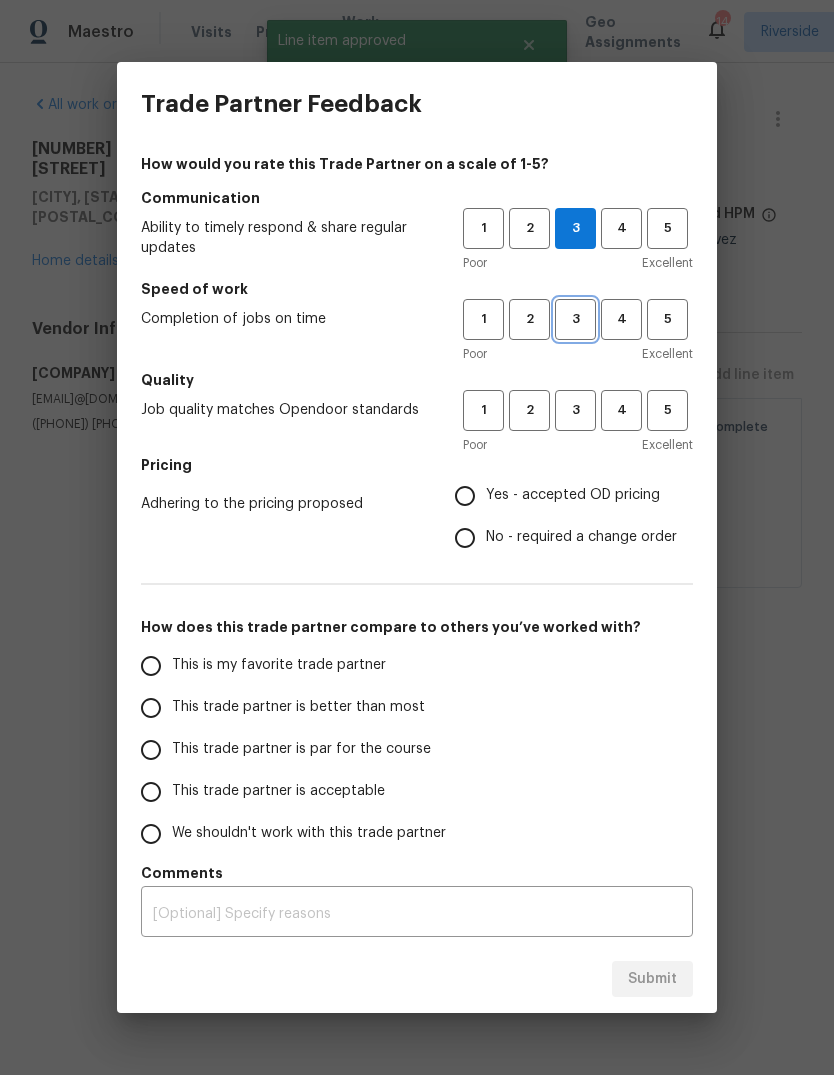 click on "3" at bounding box center [575, 319] 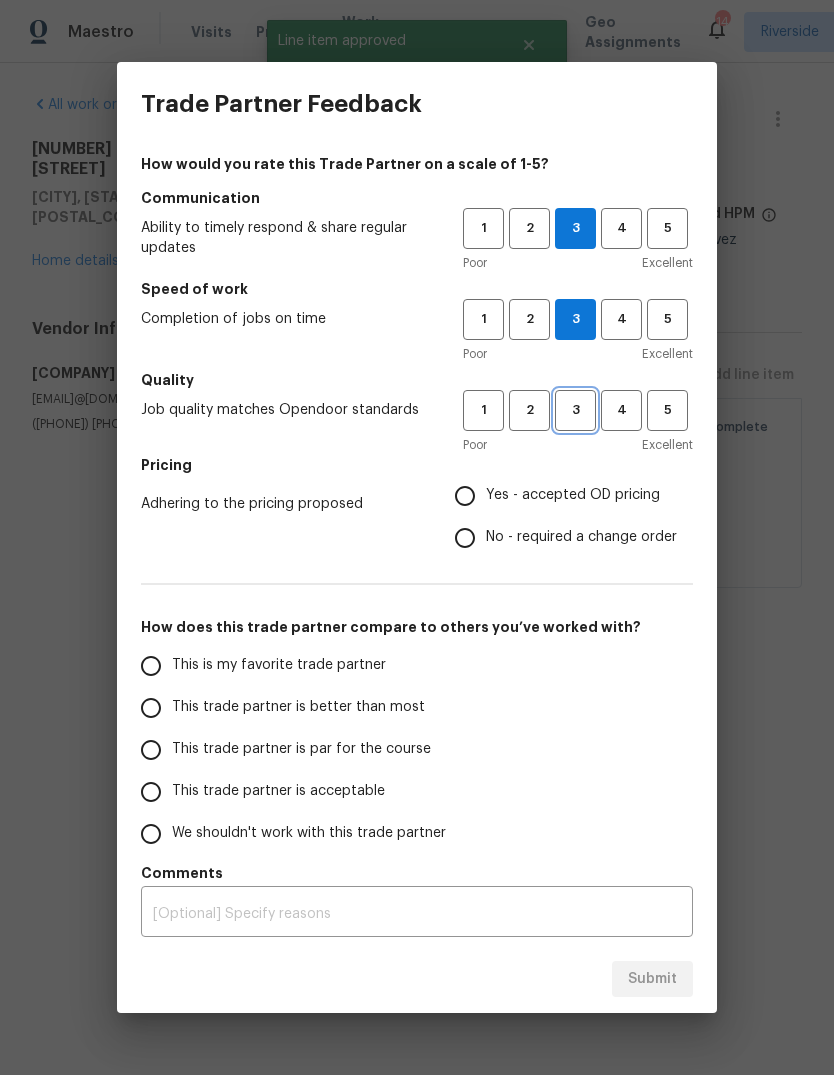 click on "3" at bounding box center (575, 410) 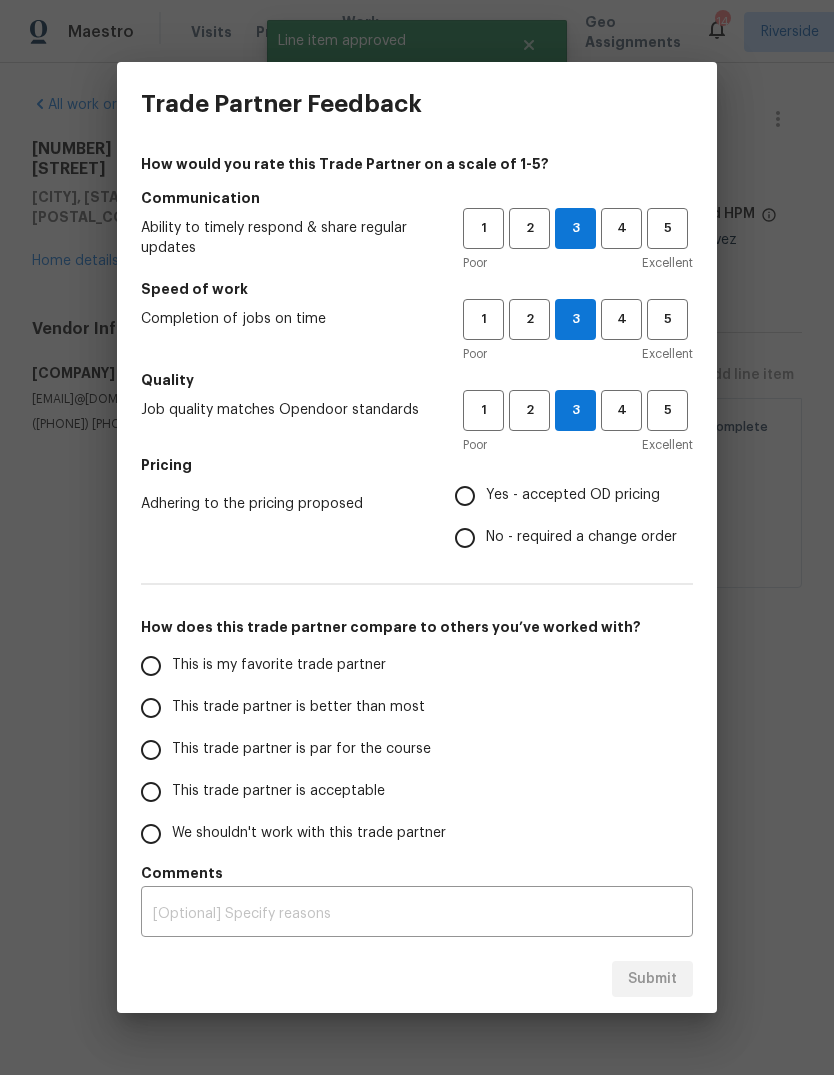 click on "Yes - accepted OD pricing" at bounding box center (465, 496) 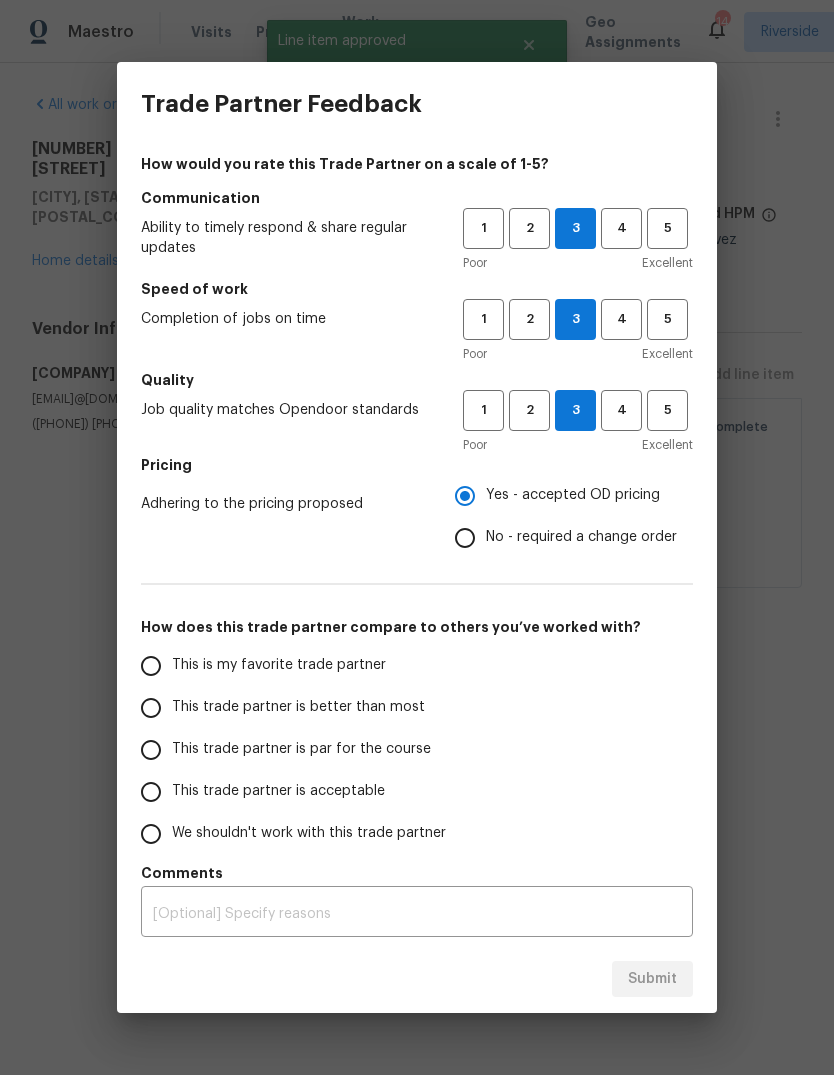 click on "This is my favorite trade partner" at bounding box center [151, 666] 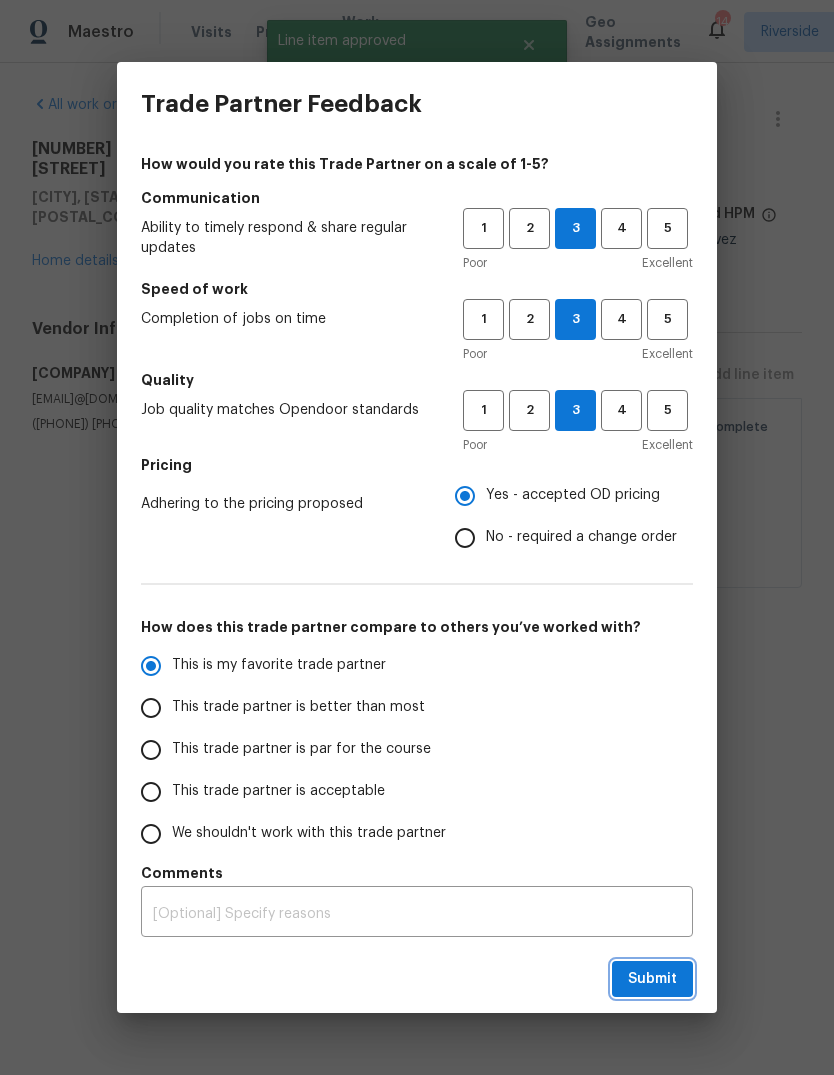 click on "Submit" at bounding box center [652, 979] 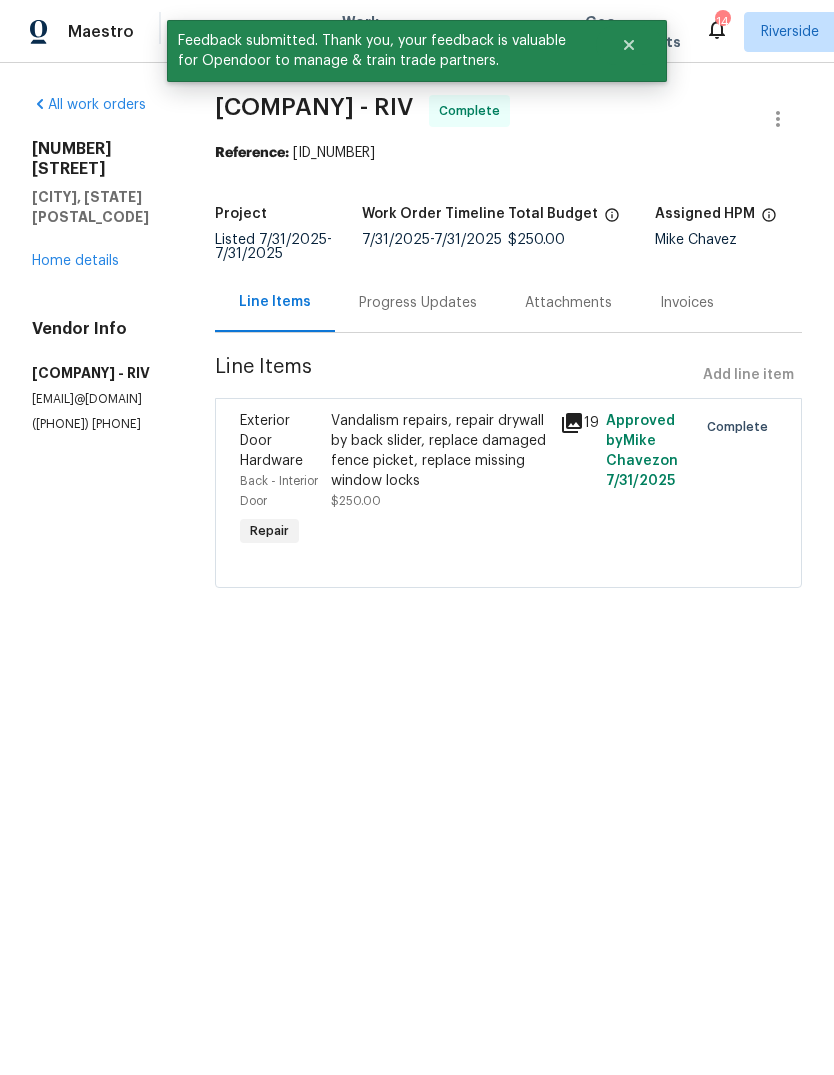 click on "Home details" at bounding box center (75, 261) 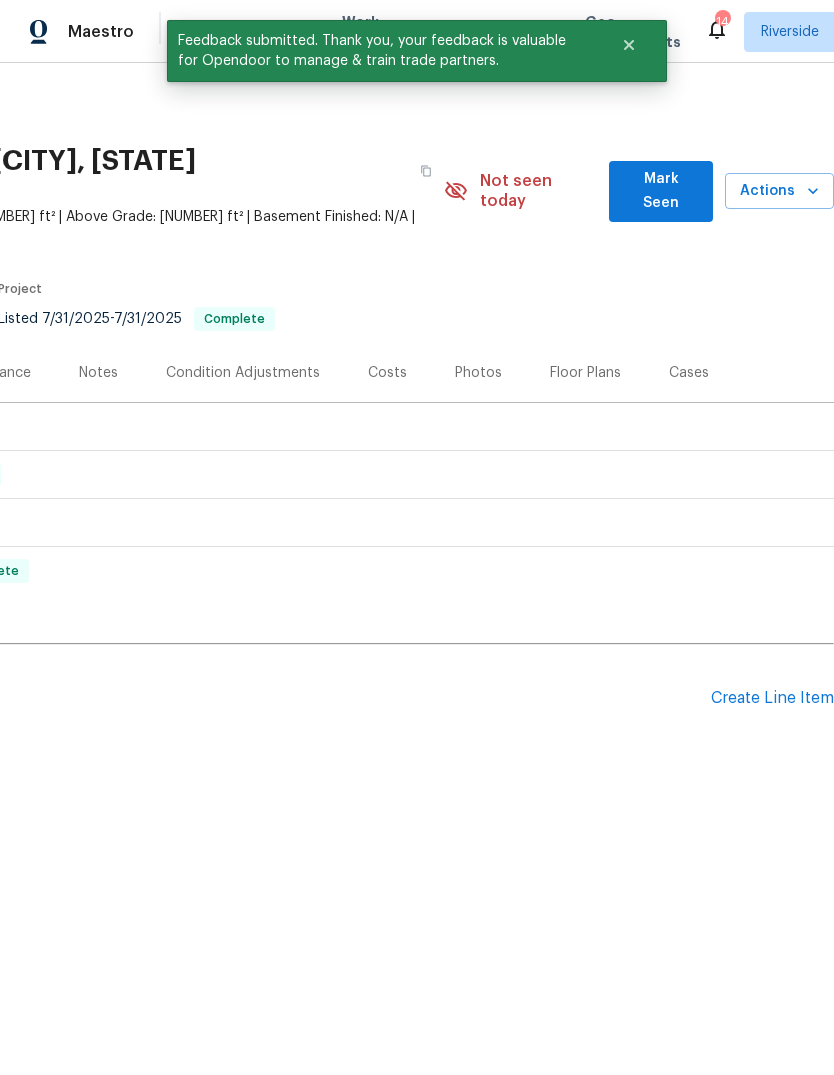 scroll, scrollTop: 0, scrollLeft: 296, axis: horizontal 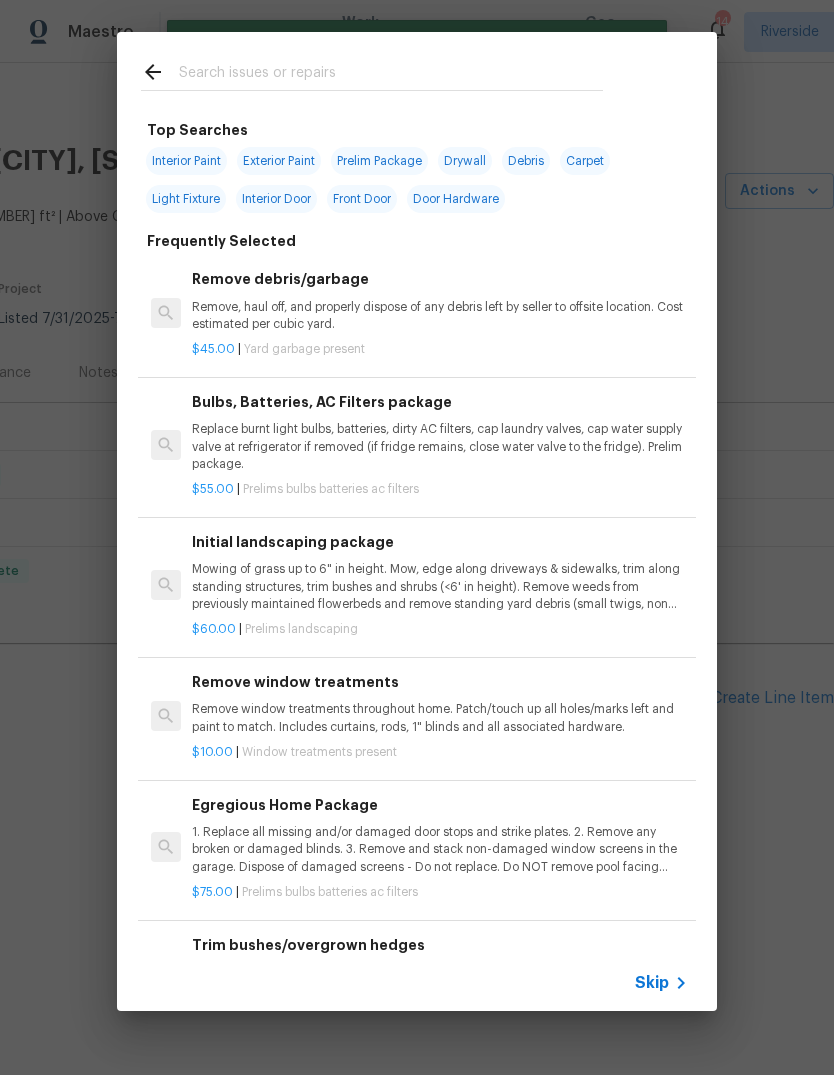 click at bounding box center (391, 75) 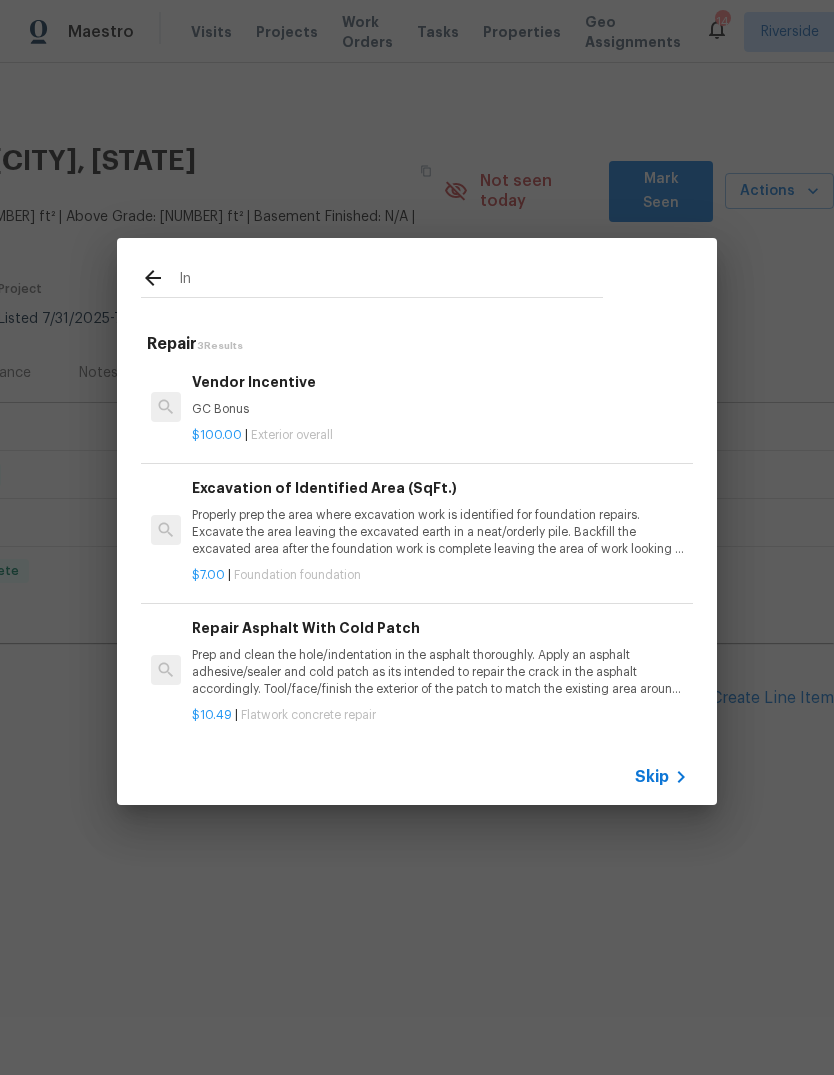 type on "I" 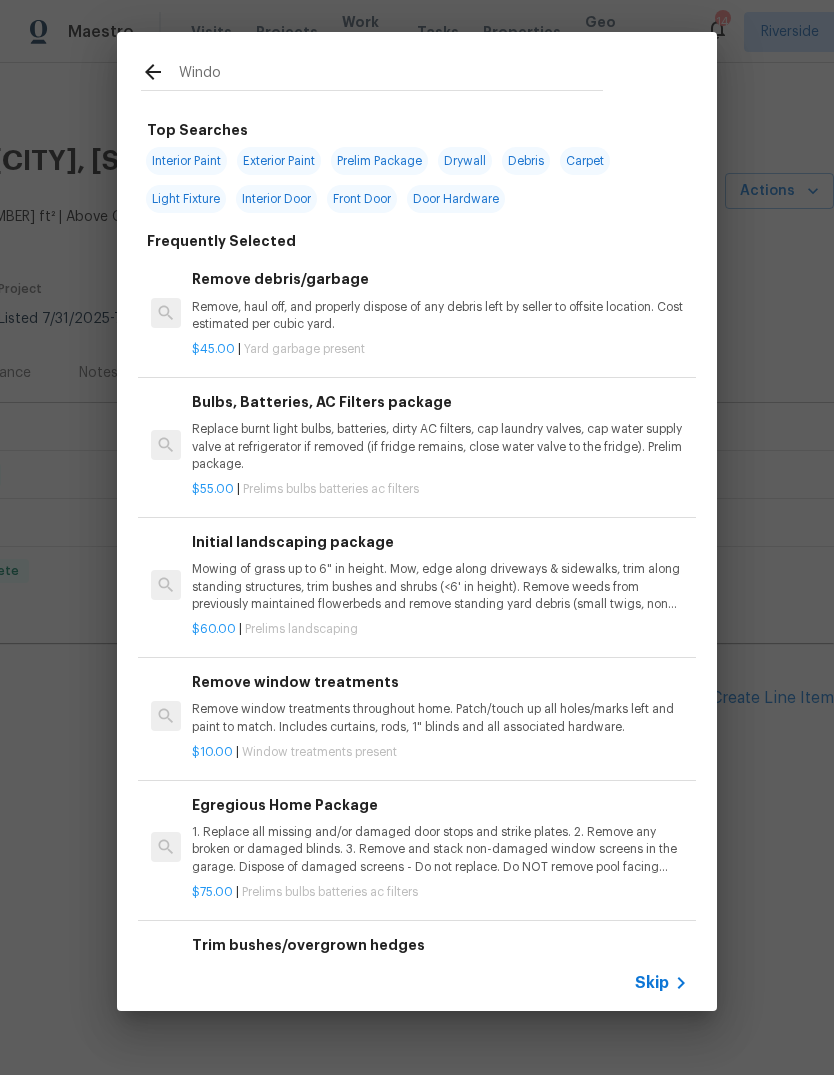 type on "Window" 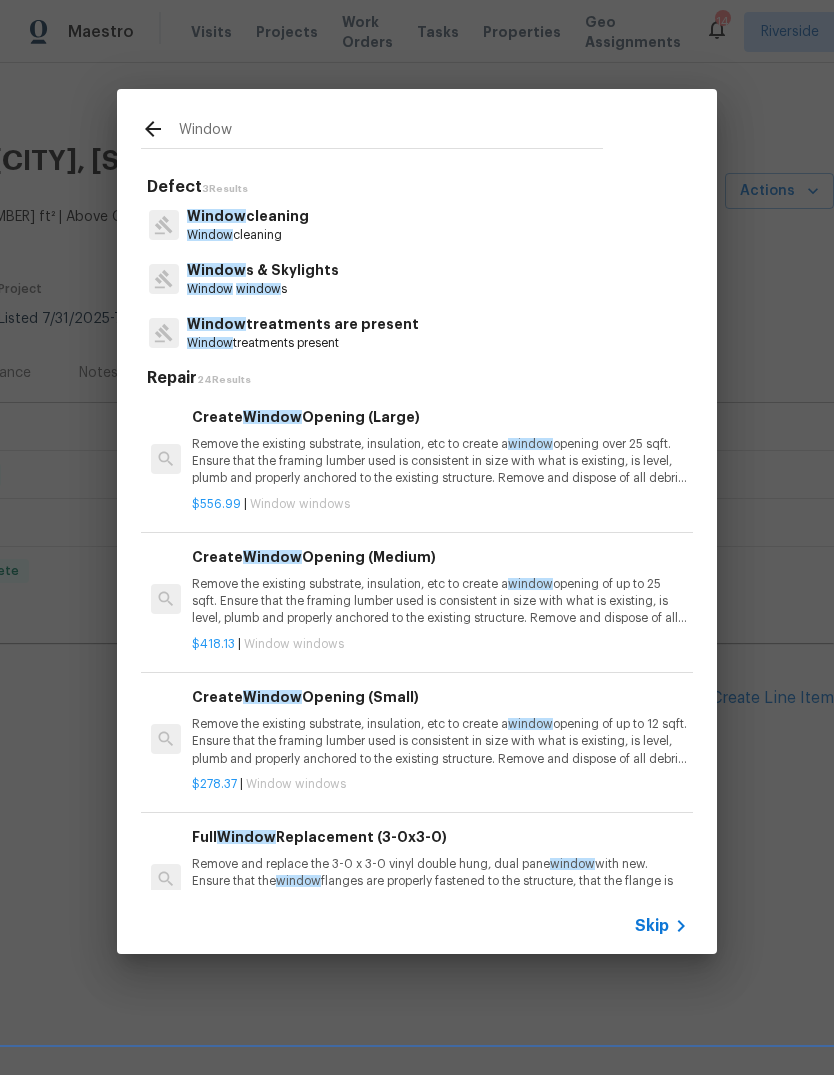 click on "Window s & Skylights" at bounding box center [263, 270] 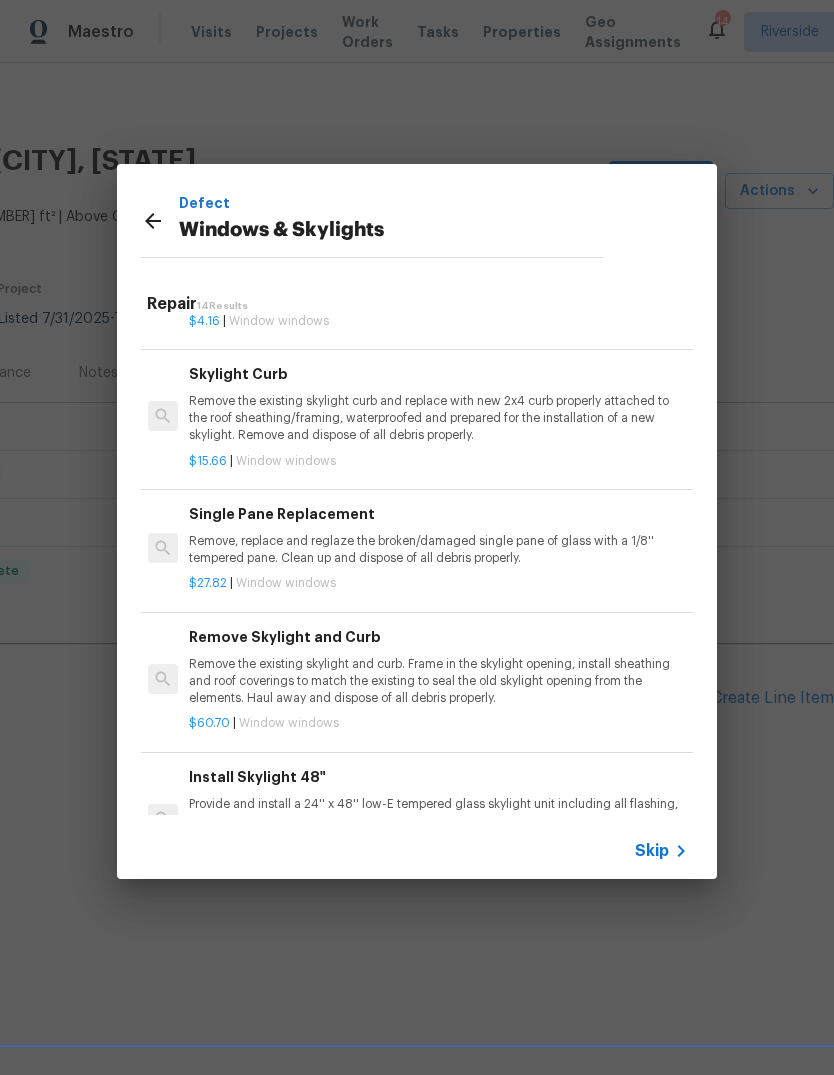 scroll, scrollTop: 1055, scrollLeft: 3, axis: both 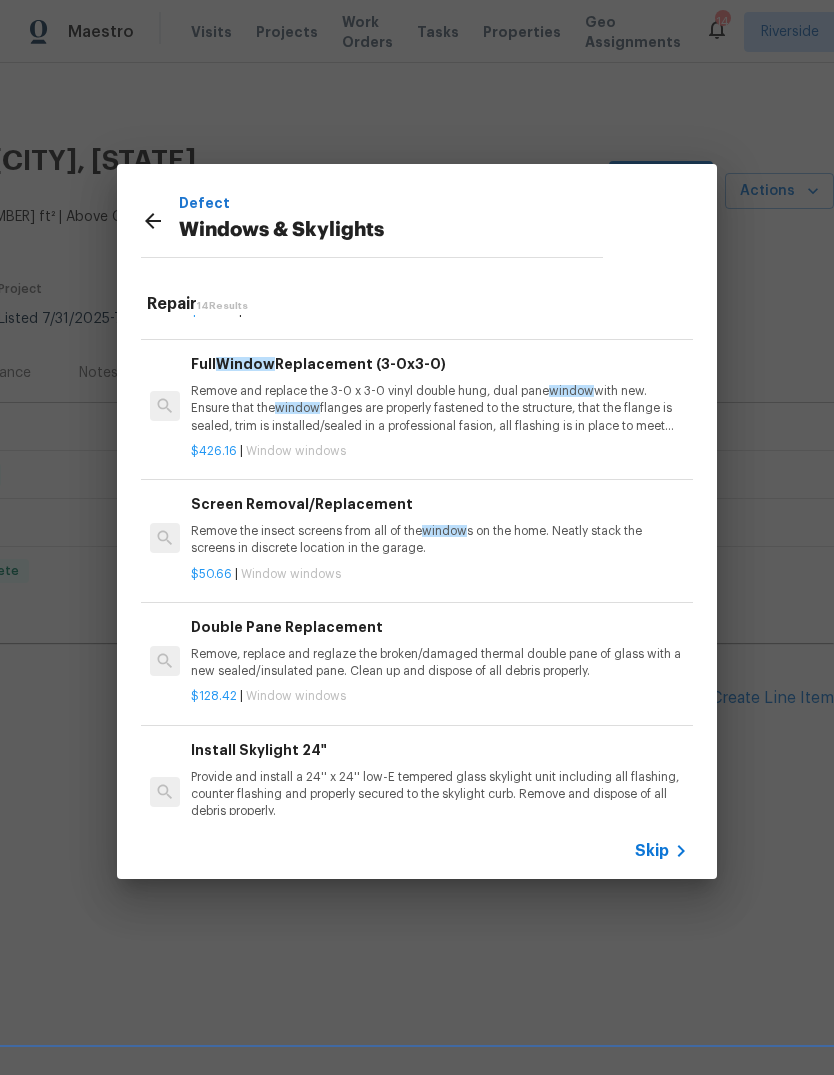 click on "Remove, replace and reglaze the broken/damaged thermal double pane of glass with a new sealed/insulated pane. Clean up and dispose of all debris properly." at bounding box center (439, 663) 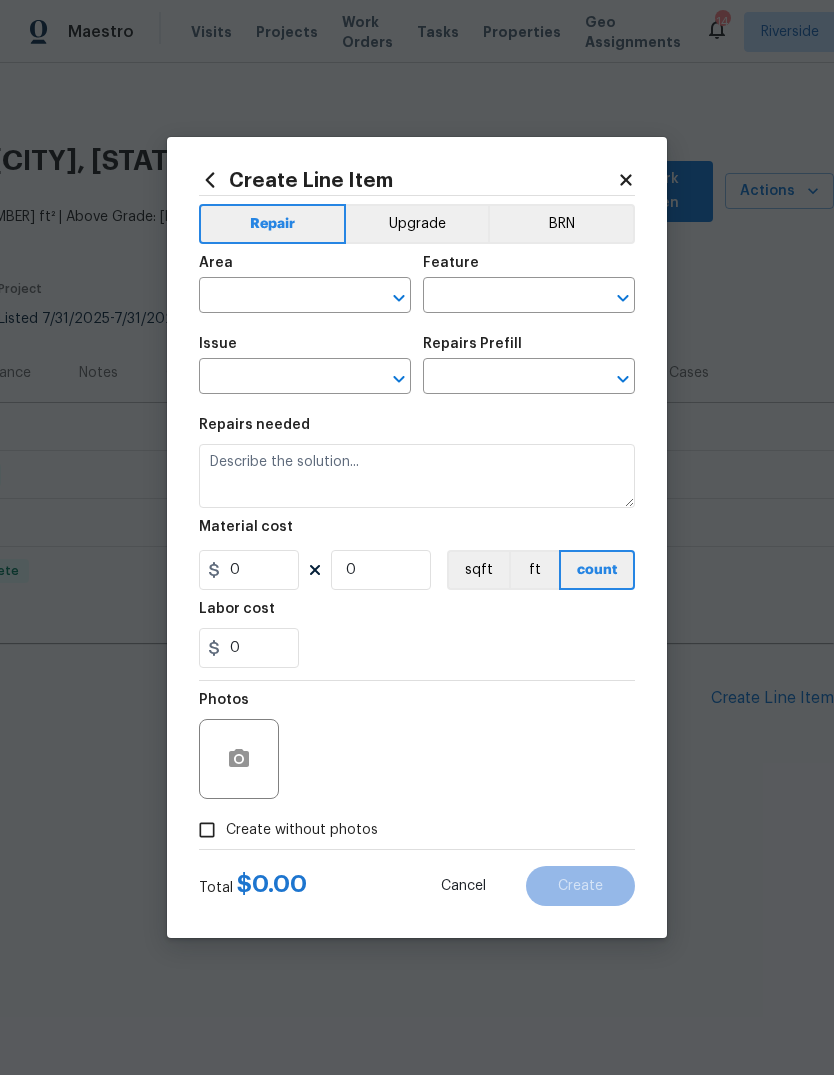 type on "Windows & Skylights" 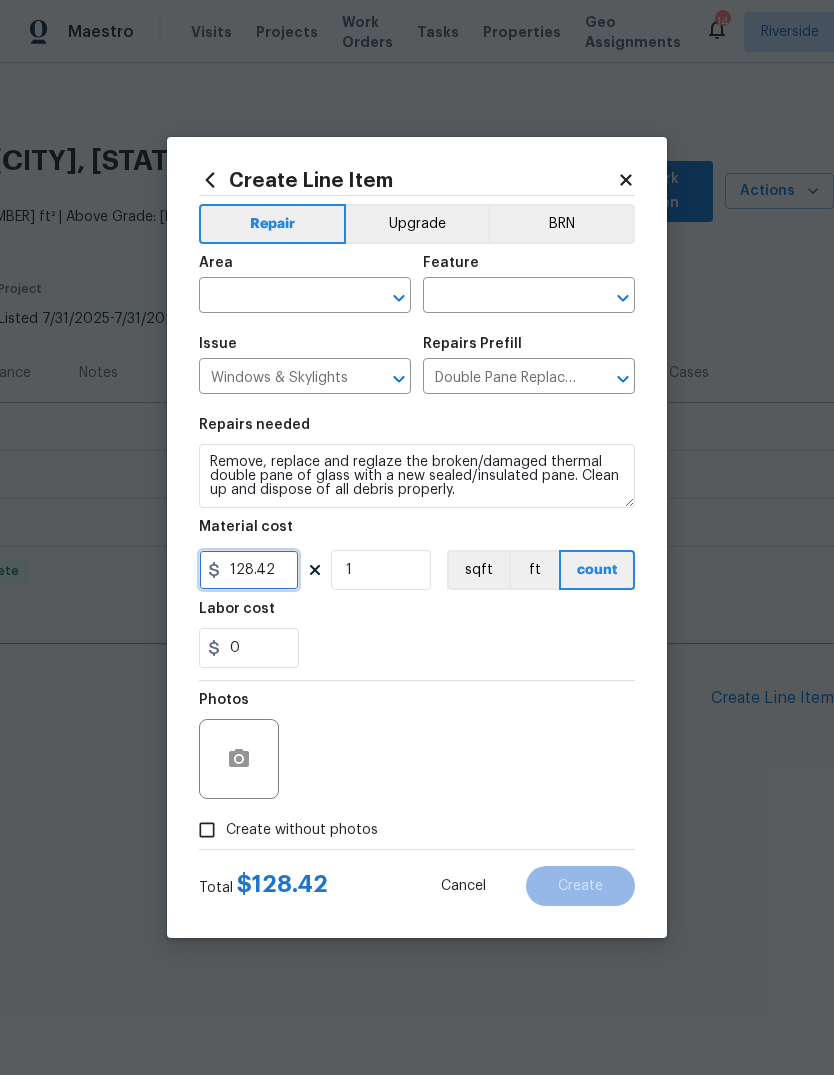 click on "128.42" at bounding box center (249, 570) 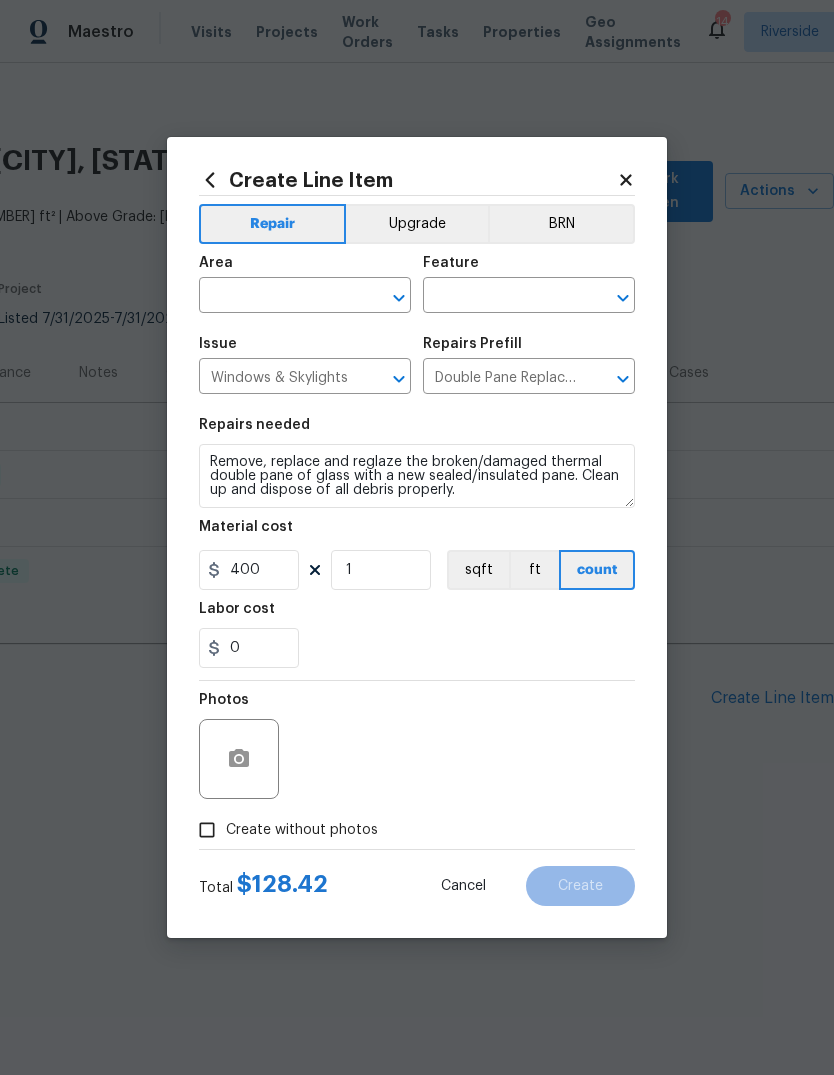 click on "Labor cost" at bounding box center [417, 615] 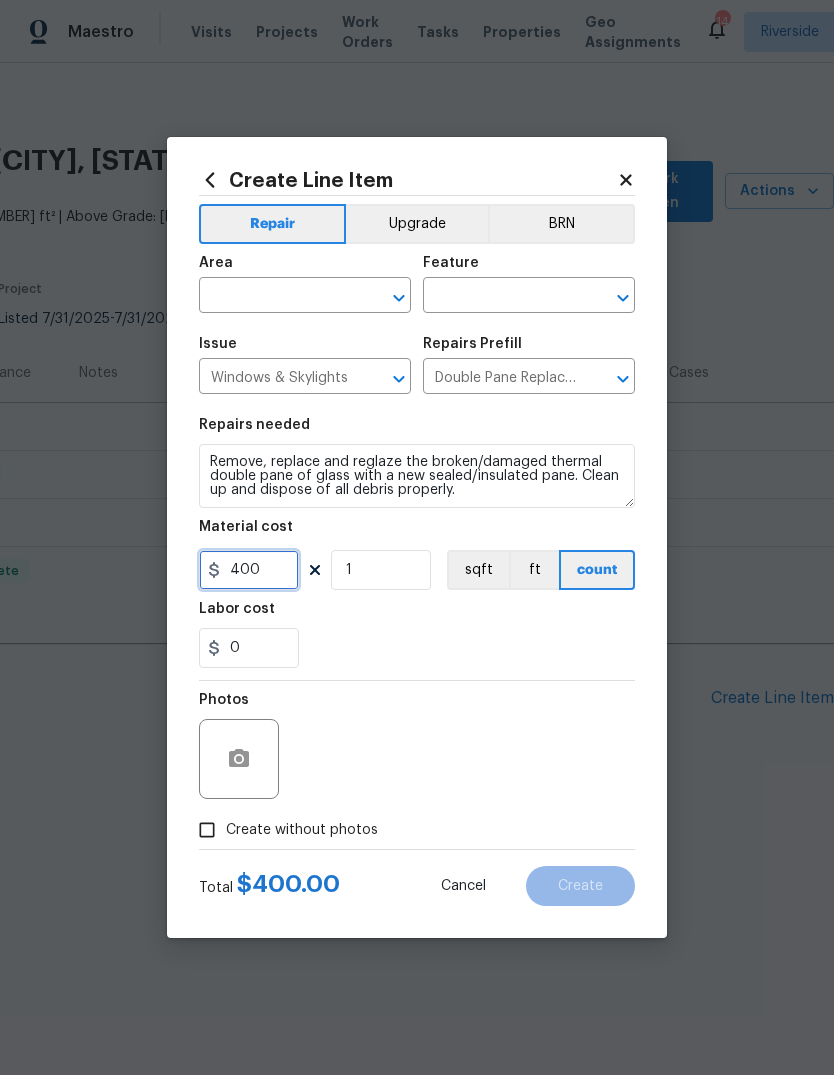 click on "400" at bounding box center (249, 570) 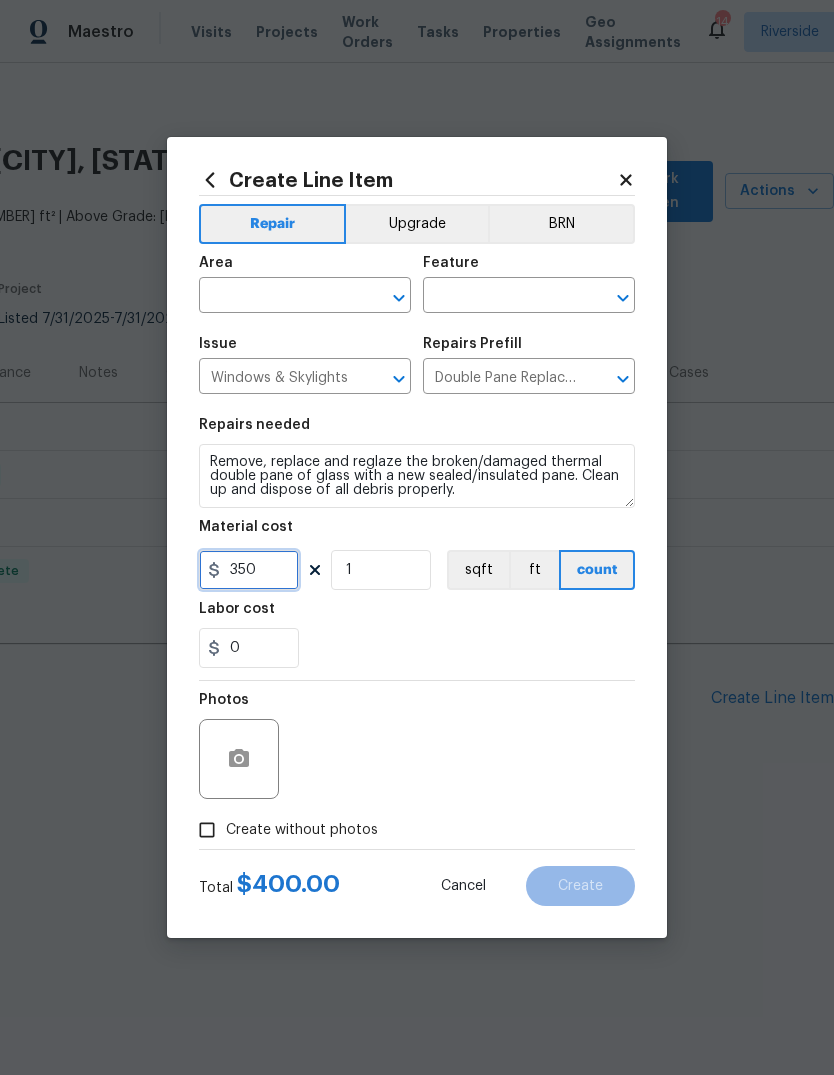type on "350" 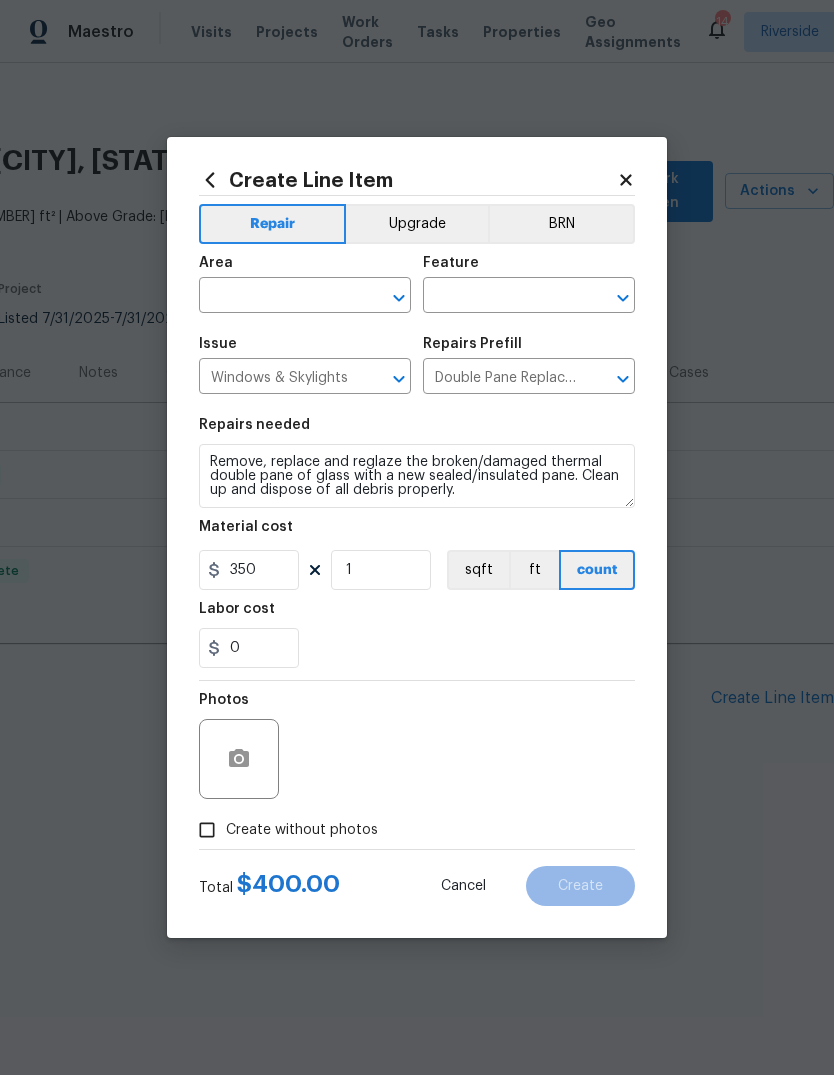 click on "0" at bounding box center (417, 648) 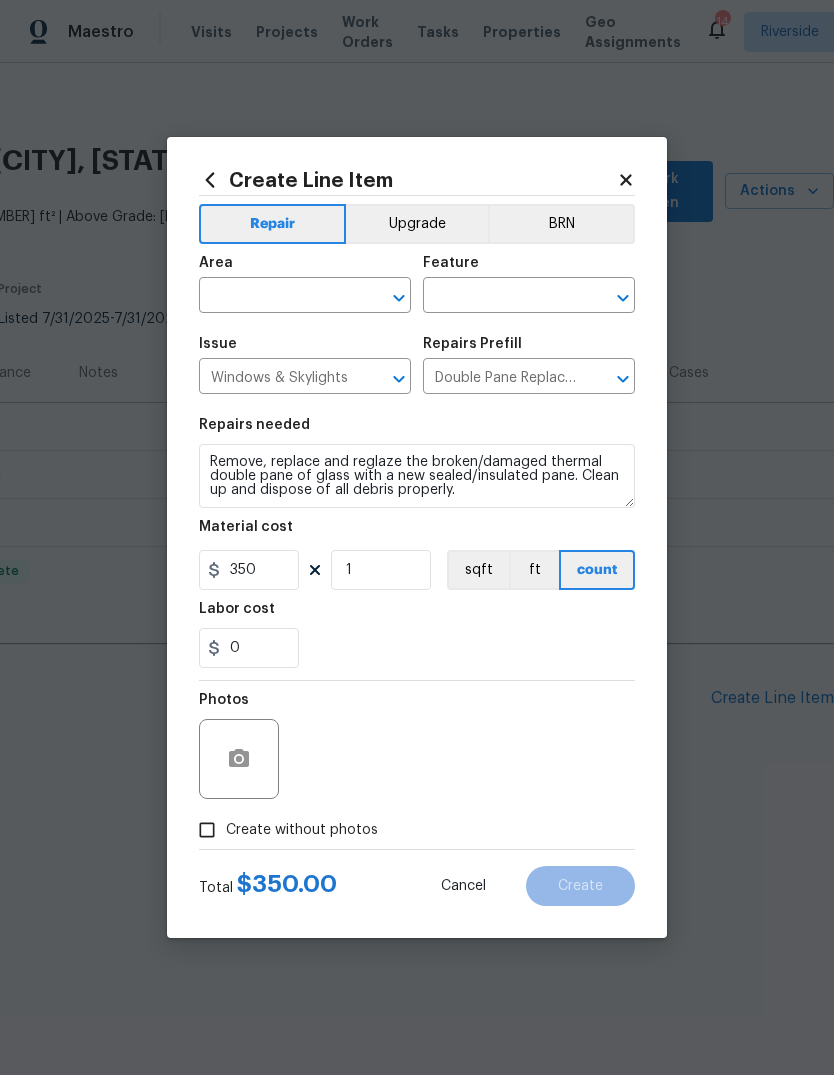click at bounding box center [277, 297] 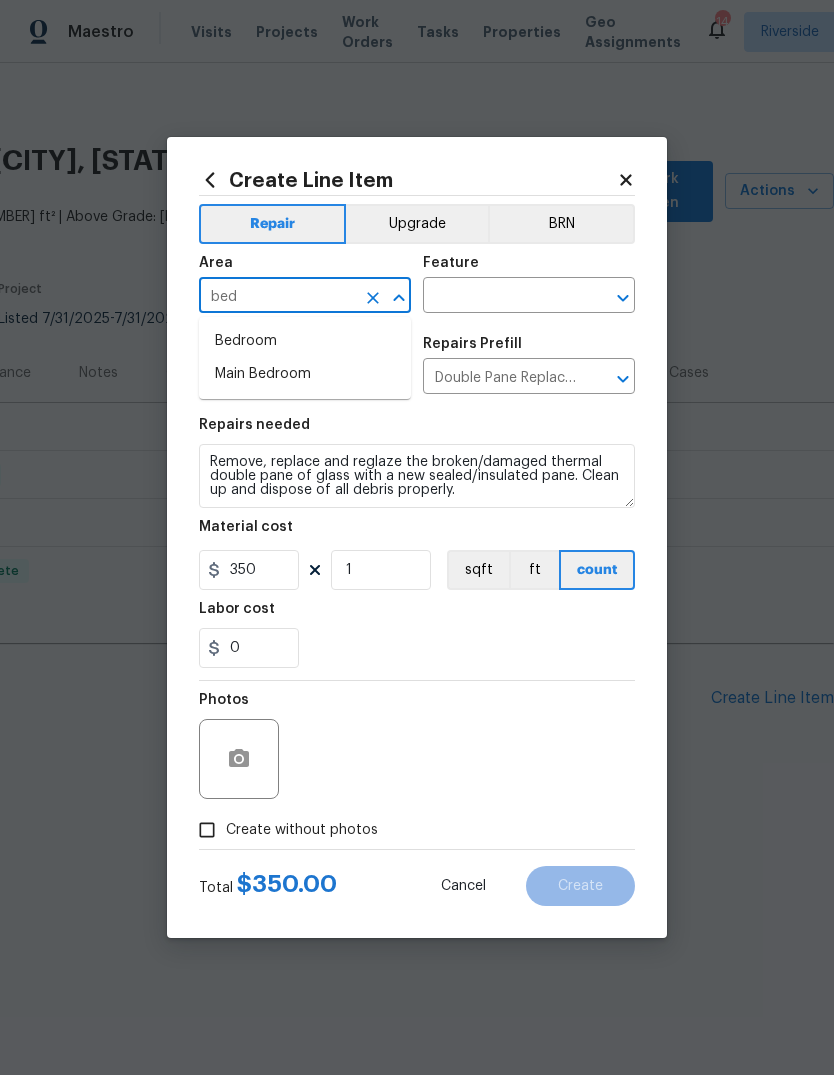click on "Bedroom" at bounding box center [305, 341] 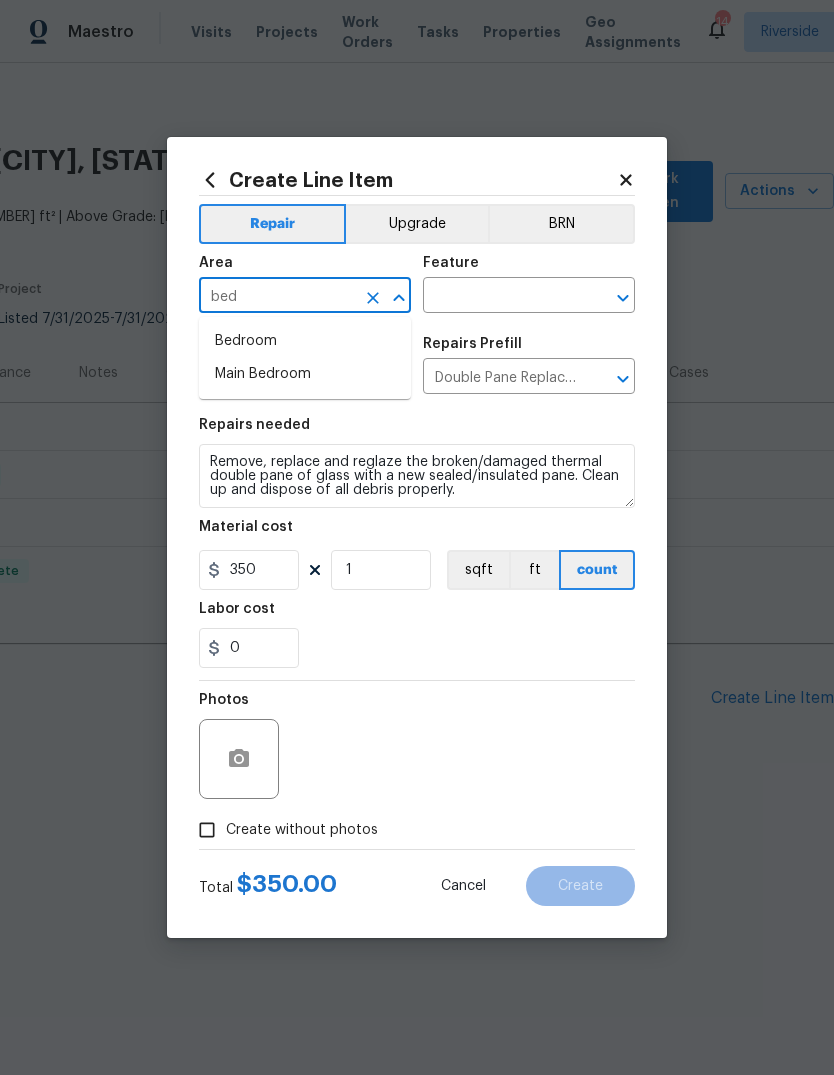 type on "Bedroom" 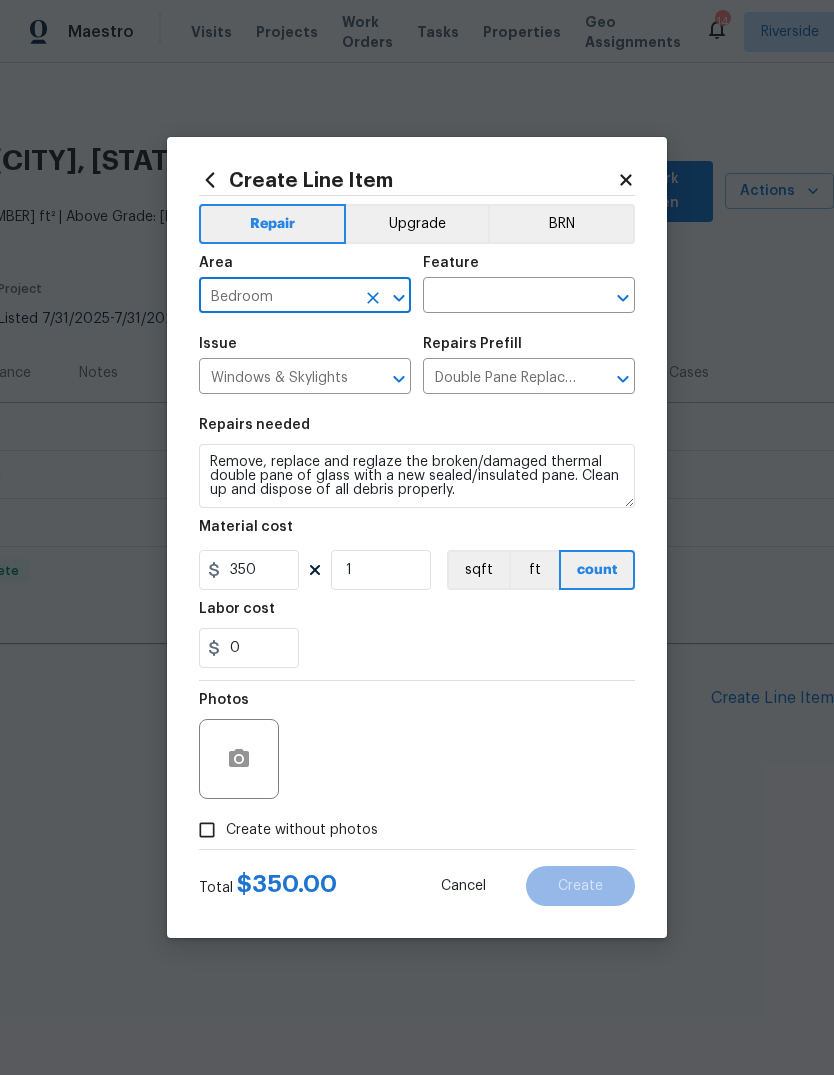 click on "Area Bedroom ​" at bounding box center [305, 284] 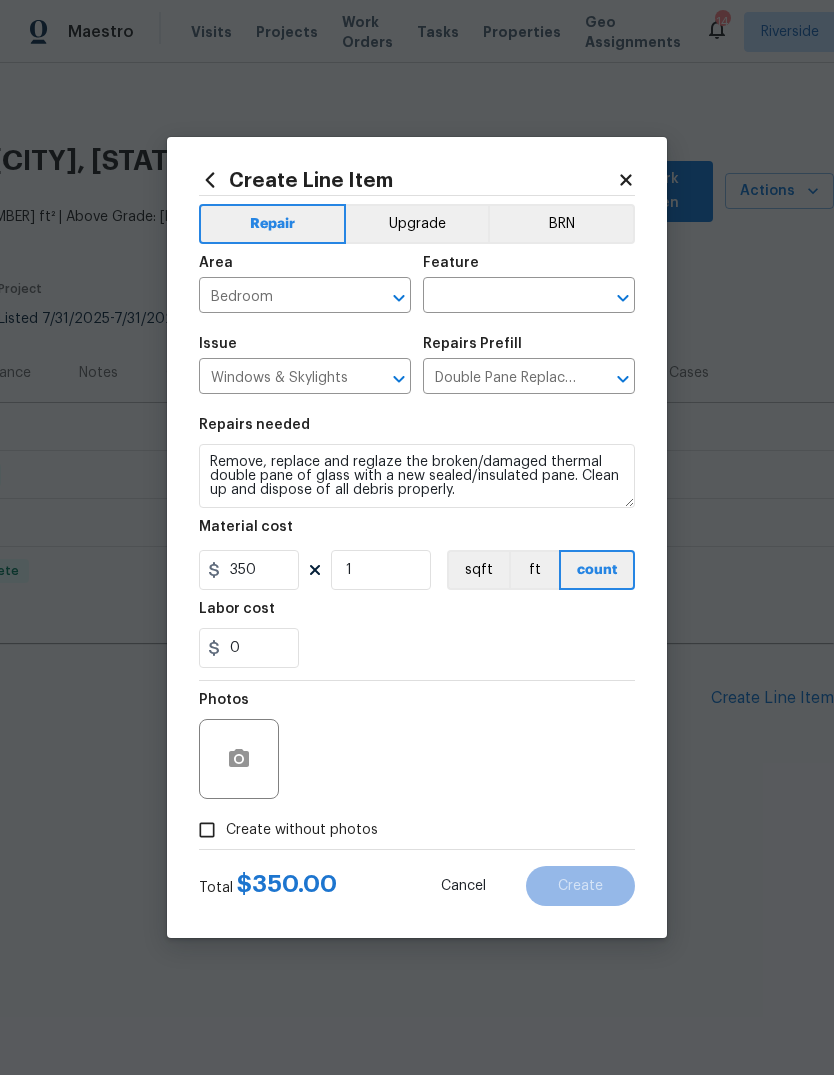 click at bounding box center (501, 297) 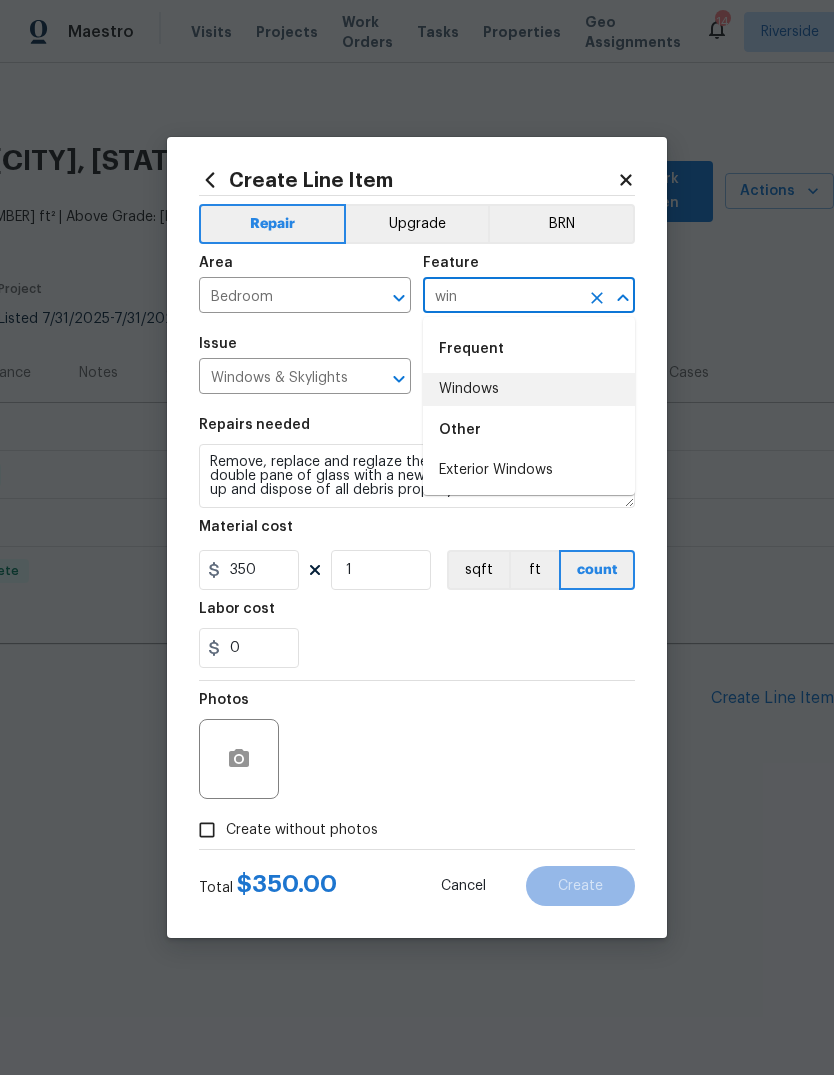 click on "Windows" at bounding box center [529, 389] 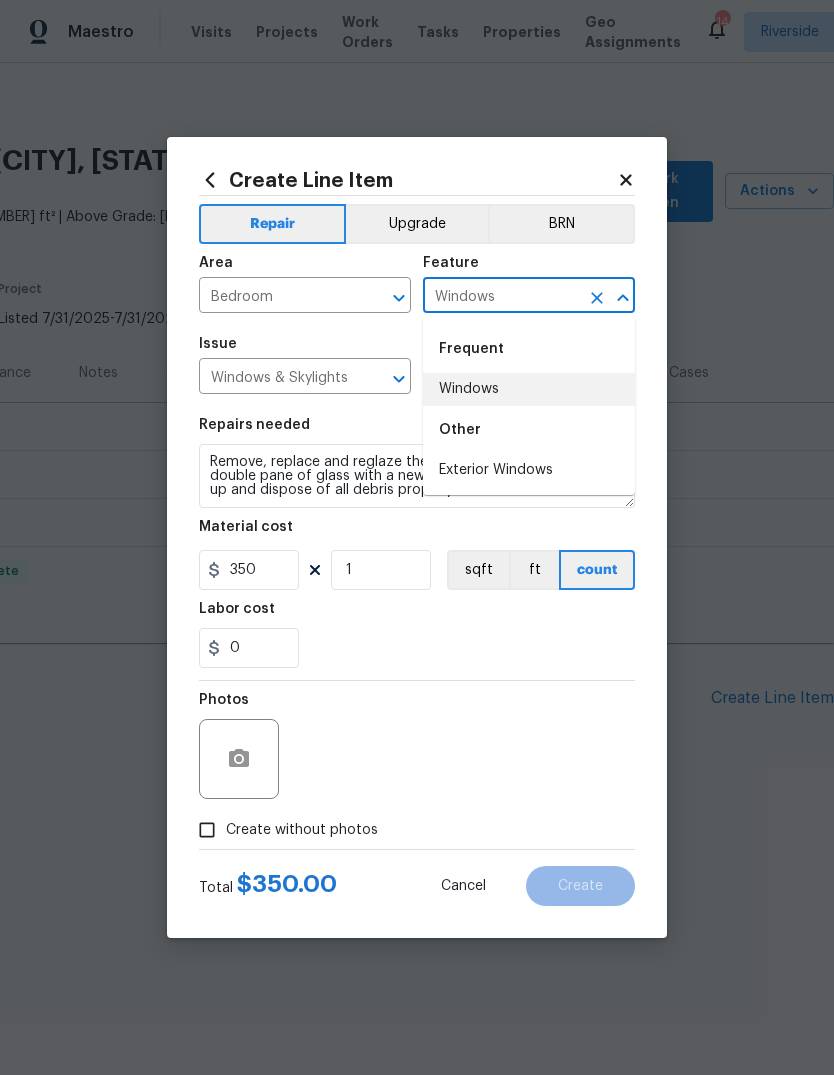 click on "Double Pane Replacement $128.42" at bounding box center [501, 378] 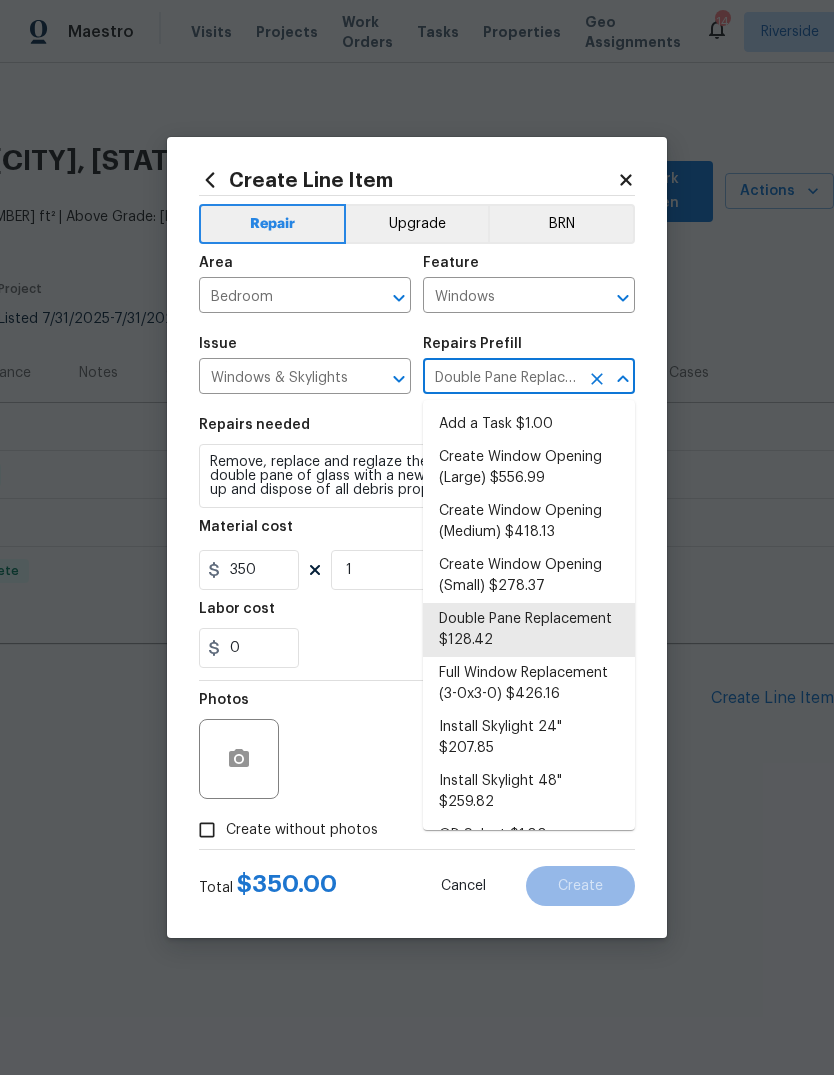 click on "0" at bounding box center (417, 648) 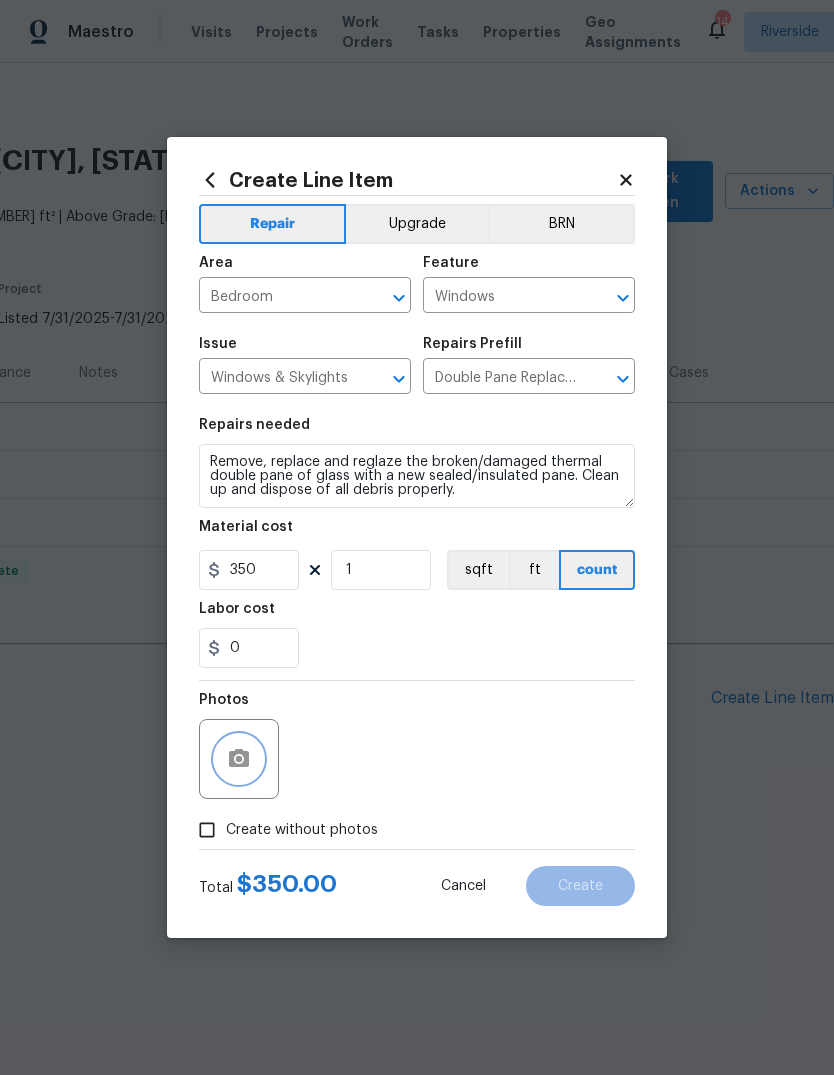 click 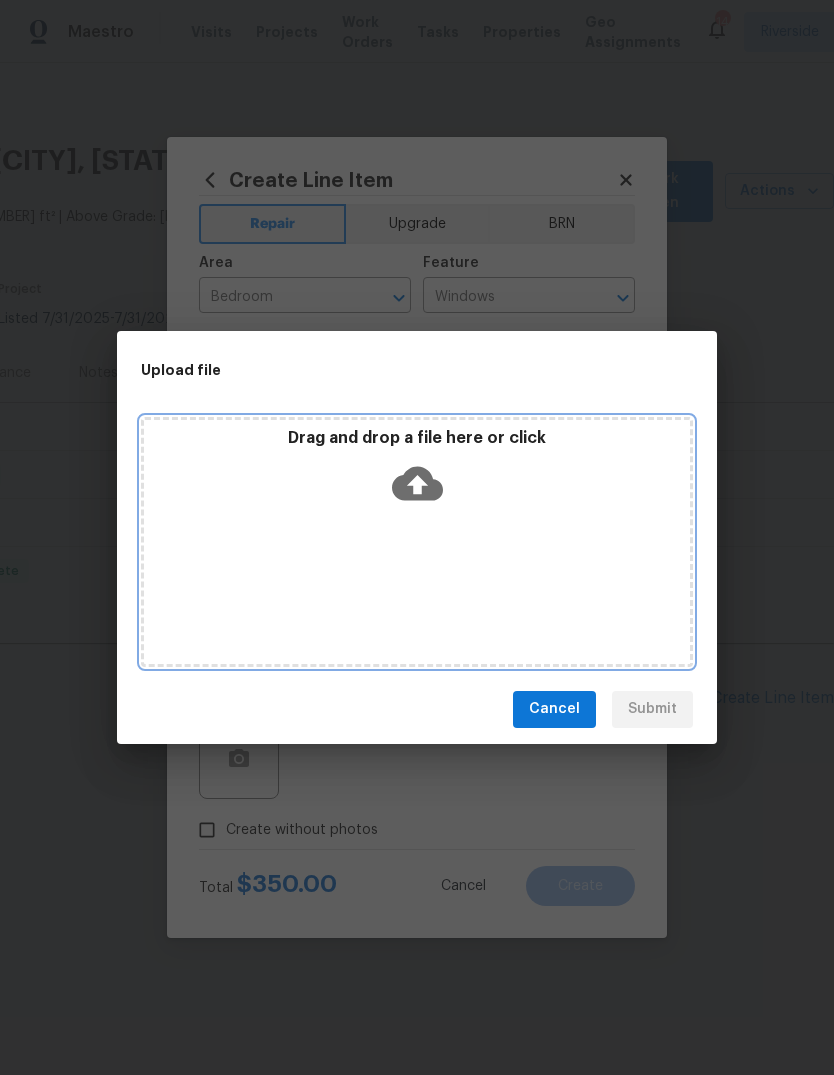 click 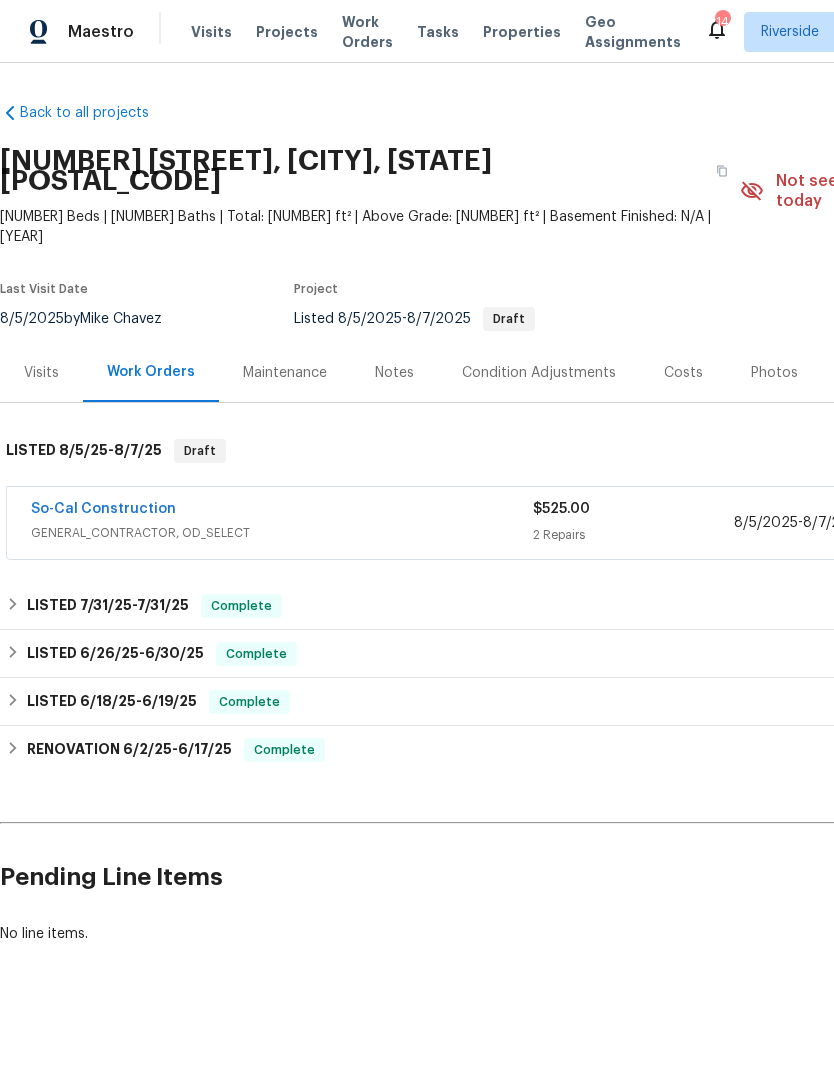 scroll, scrollTop: 0, scrollLeft: 0, axis: both 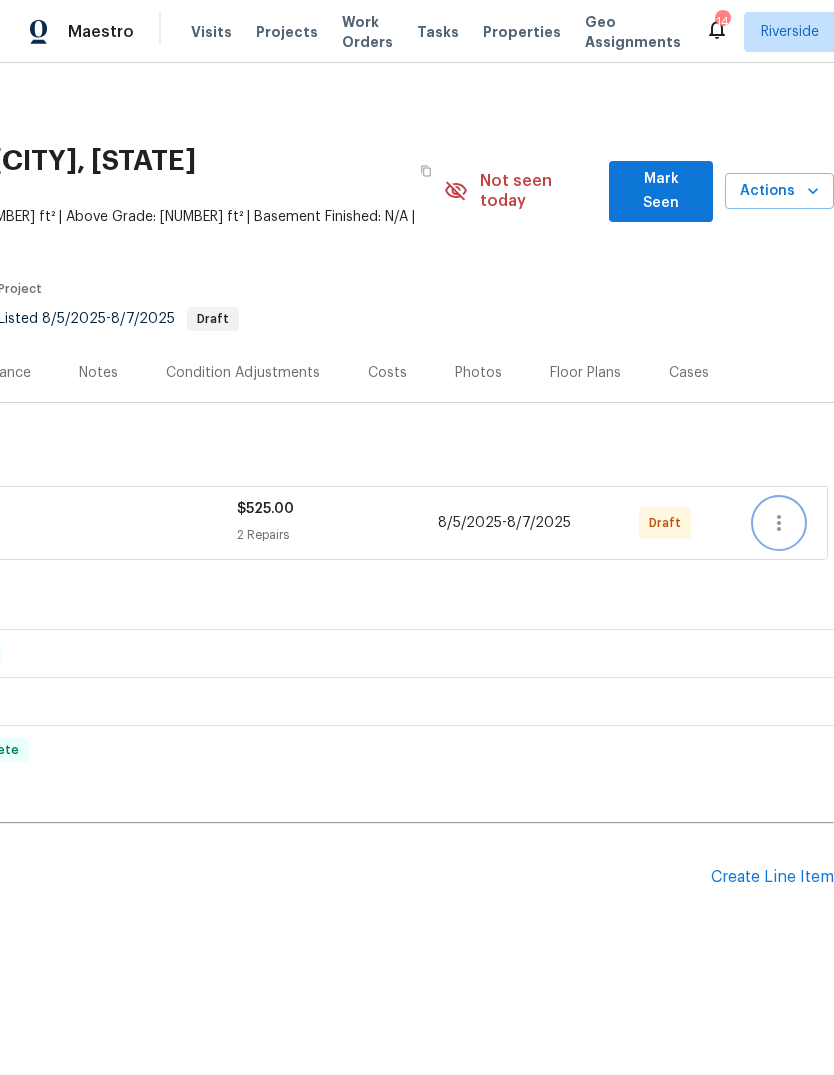 click 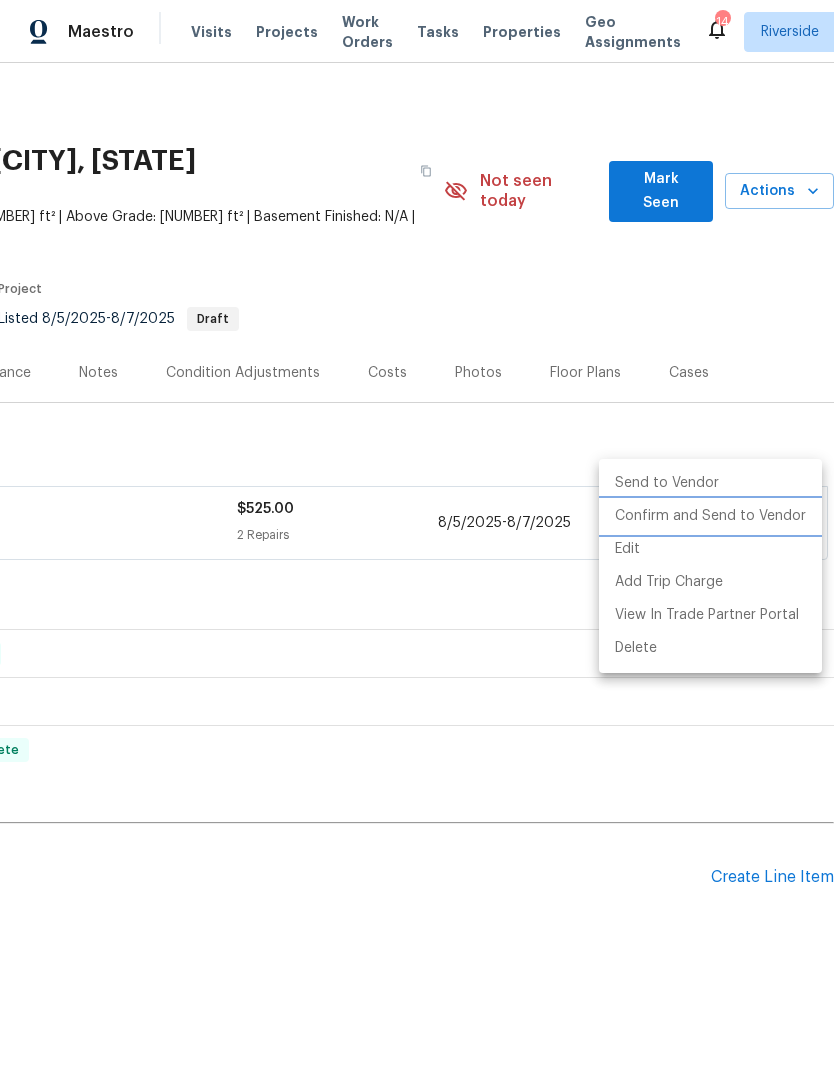 click on "Confirm and Send to Vendor" at bounding box center (710, 516) 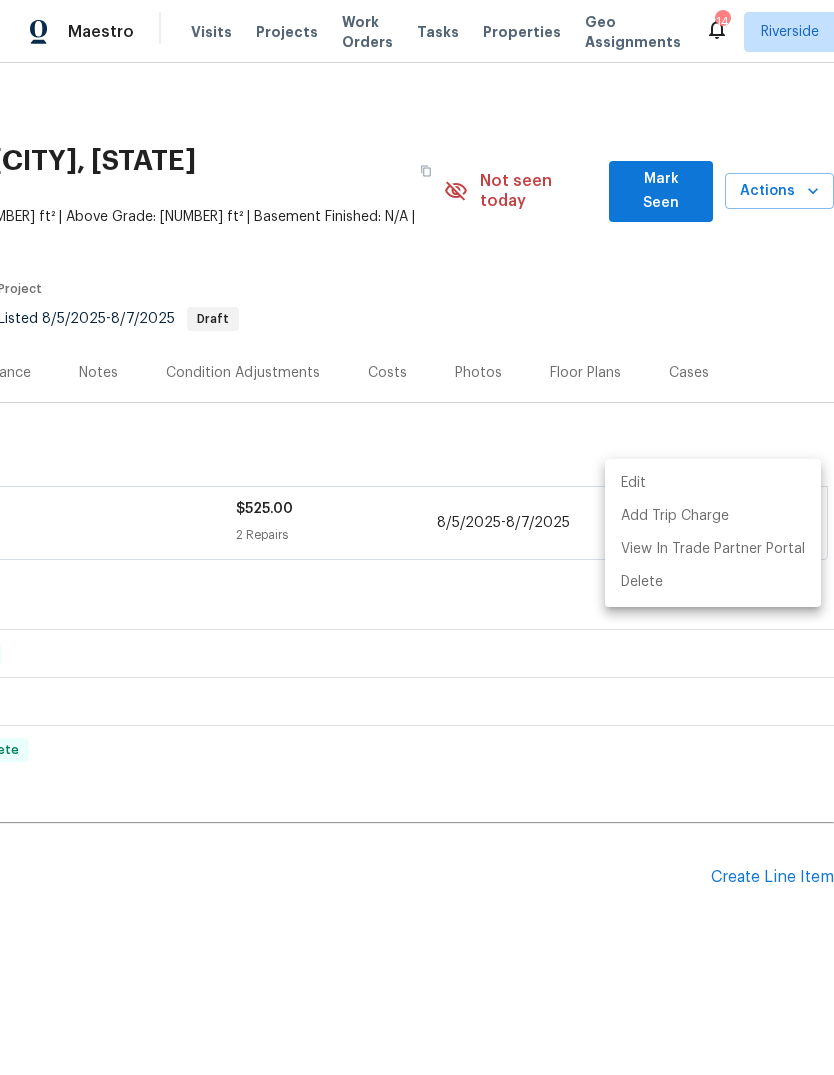 click at bounding box center (417, 537) 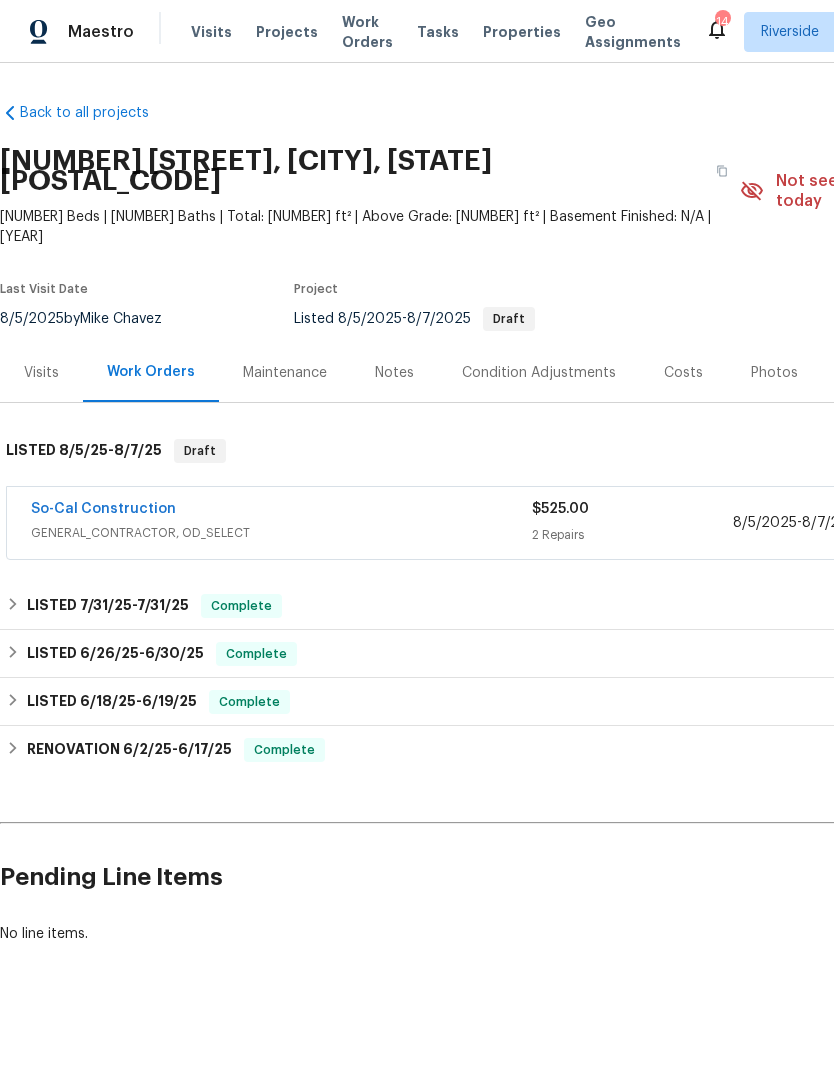 scroll, scrollTop: 0, scrollLeft: 0, axis: both 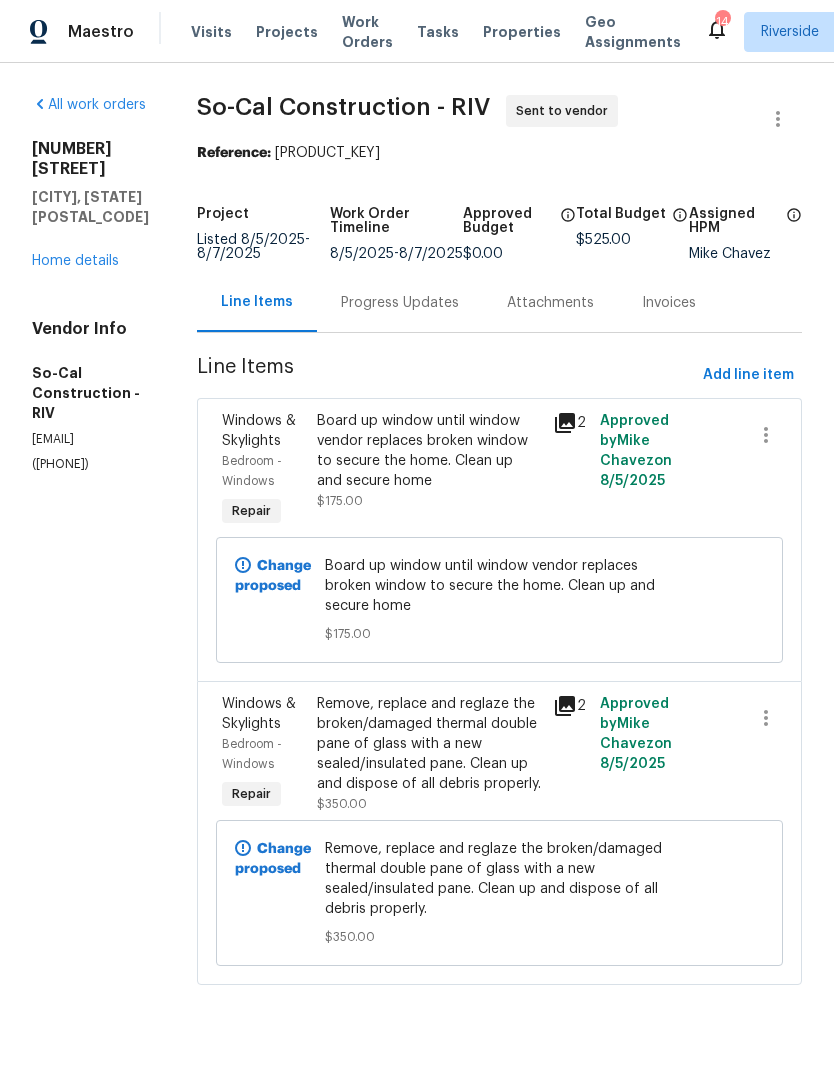 click on "Home details" at bounding box center [75, 261] 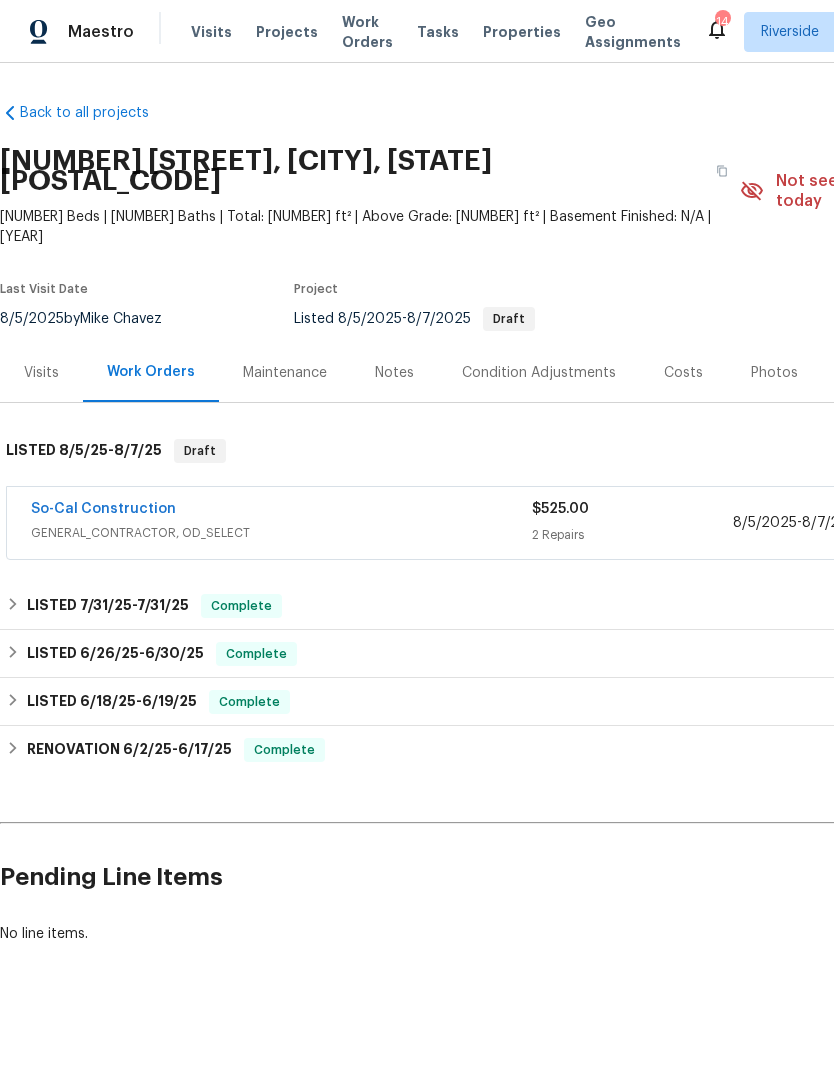 click on "Notes" at bounding box center (394, 372) 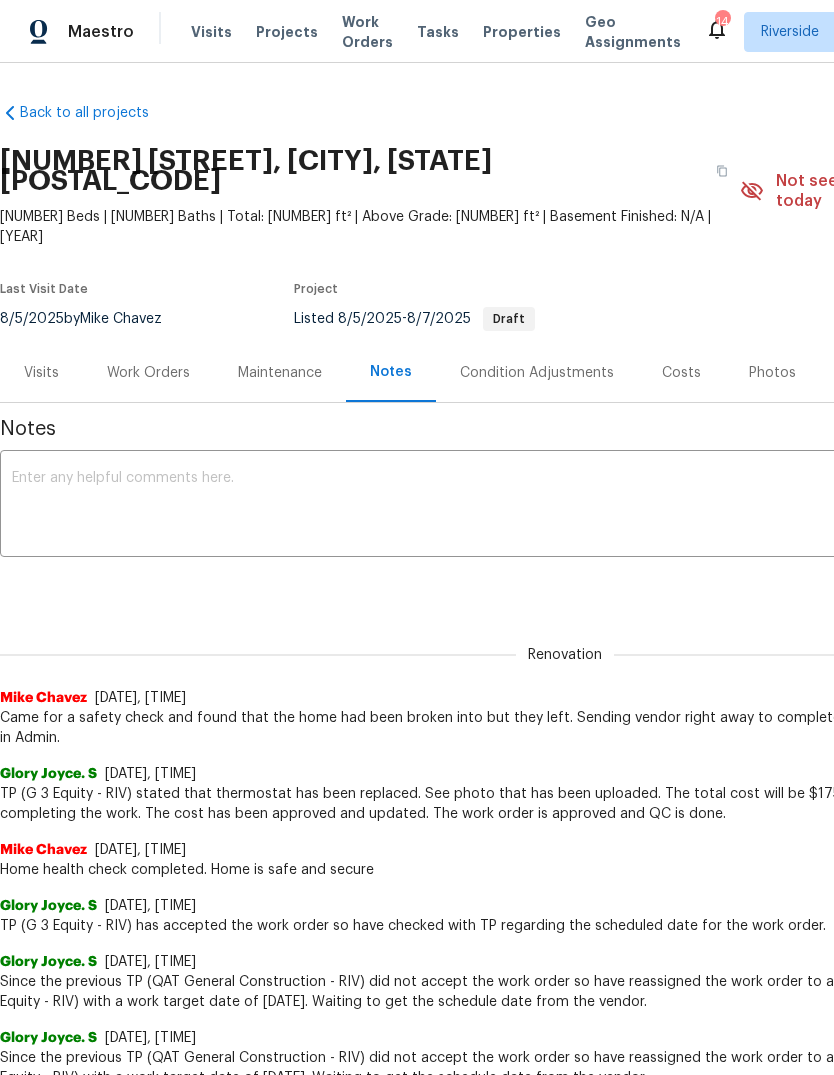 click at bounding box center (565, 506) 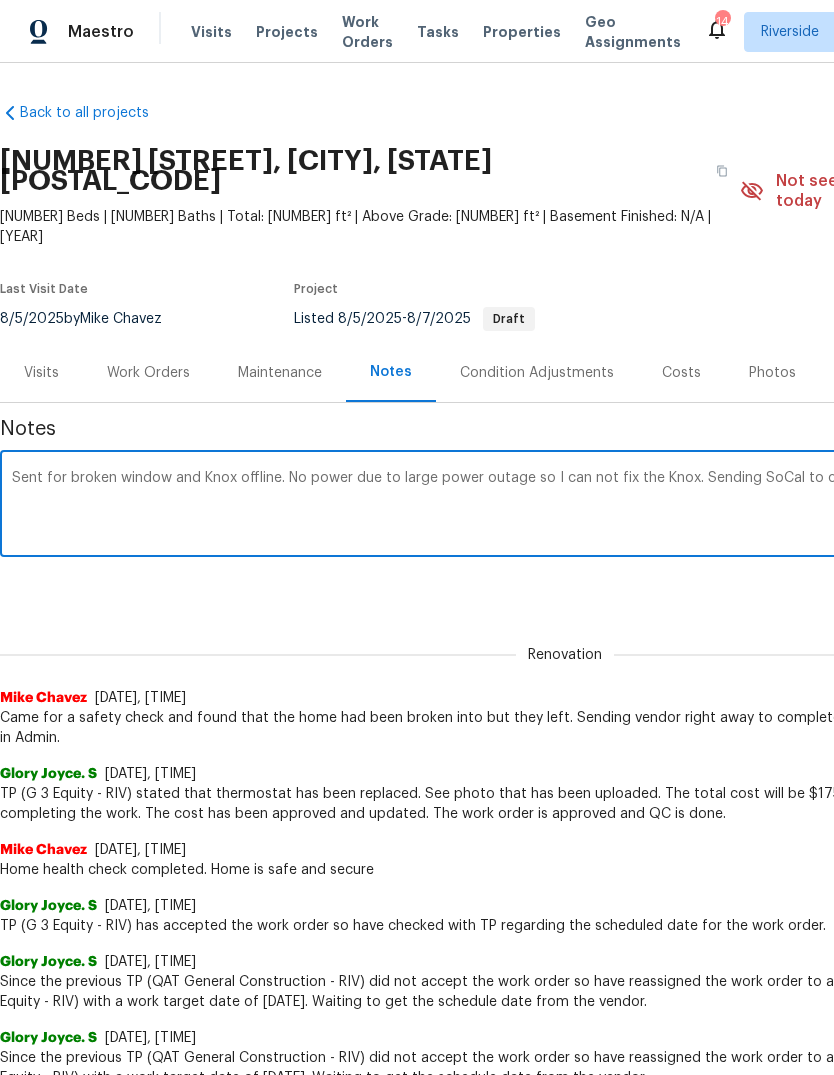 scroll, scrollTop: 0, scrollLeft: 296, axis: horizontal 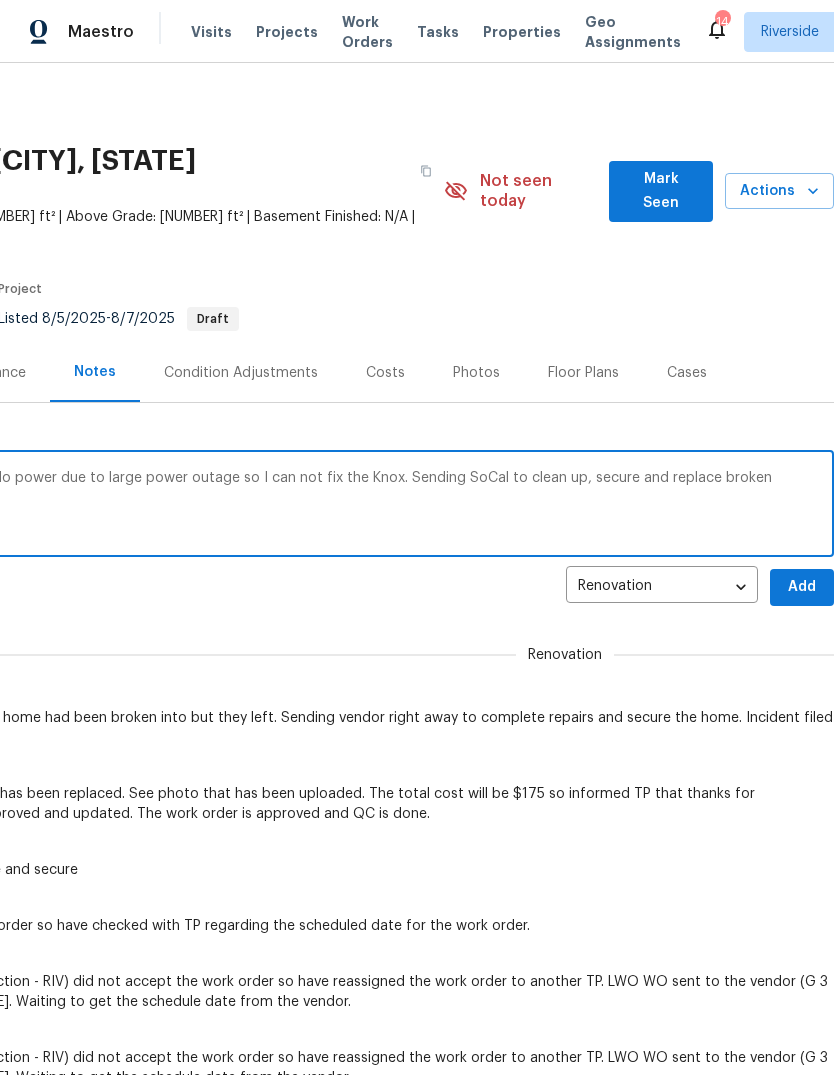 type on "Sent for broken window and Knox offline. No power due to large power outage so I can not fix the Knox. Sending SoCal to clean up, secure and replace broken window." 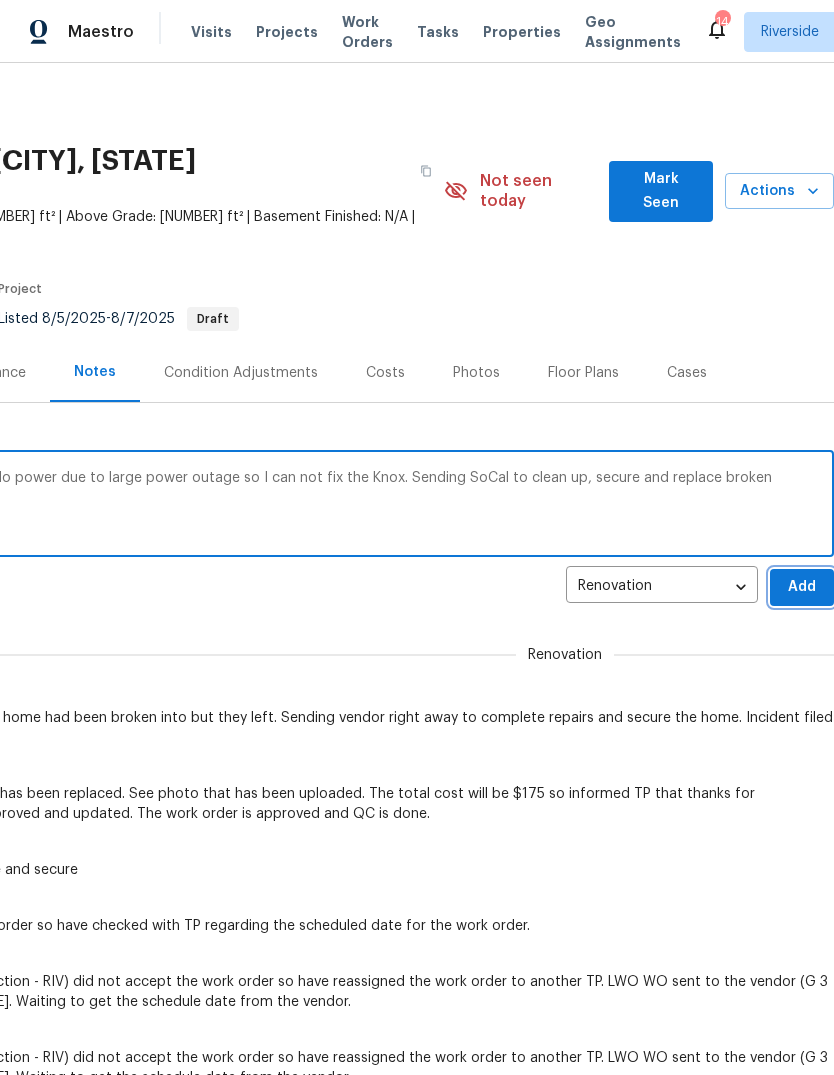 click on "Add" at bounding box center [802, 587] 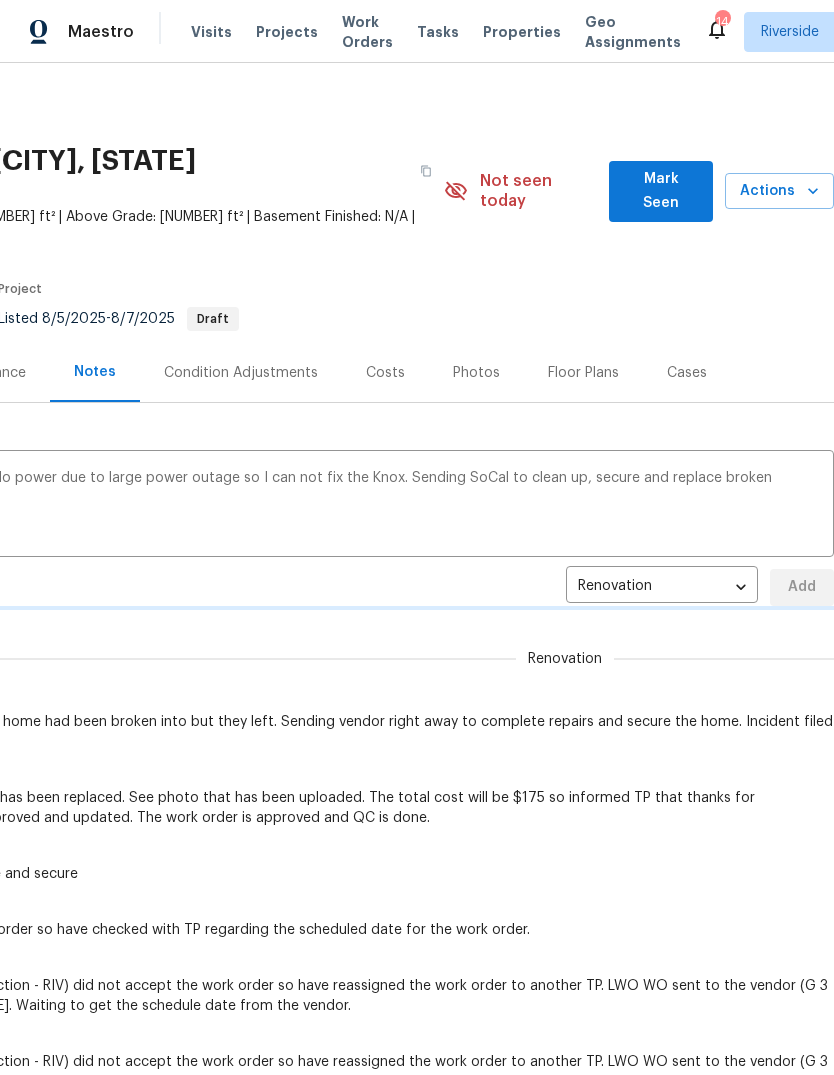 type 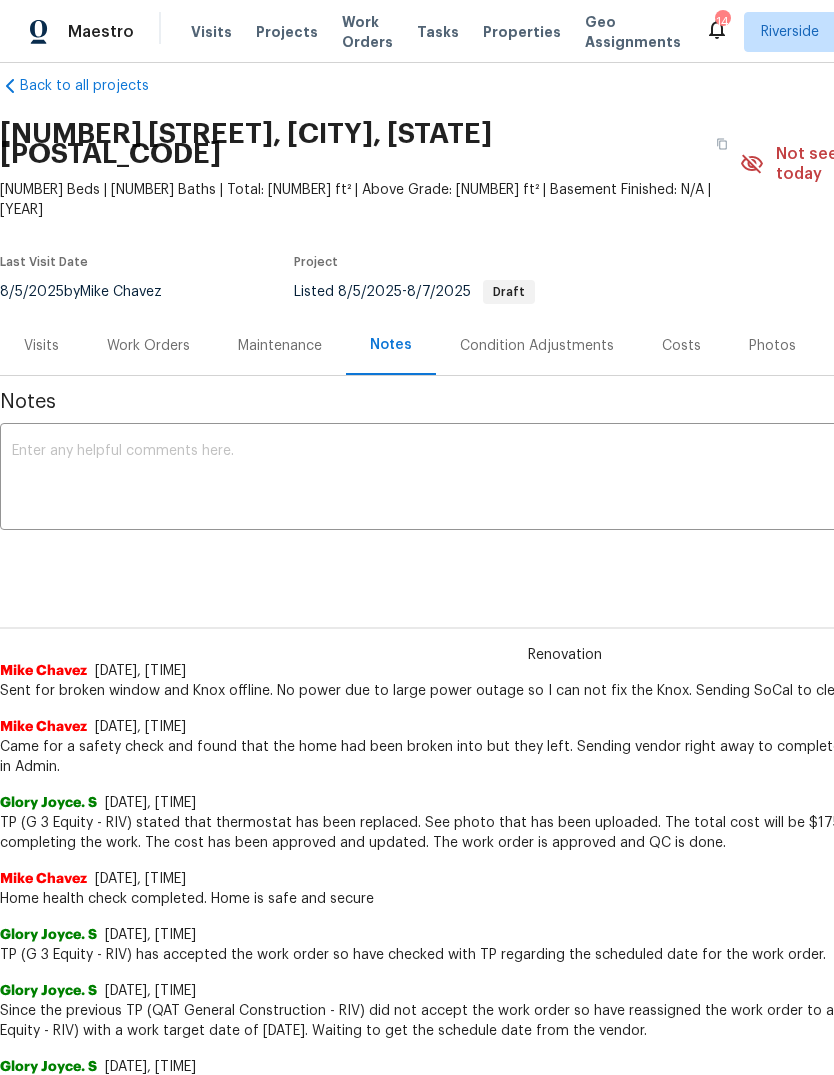 scroll, scrollTop: 29, scrollLeft: 0, axis: vertical 